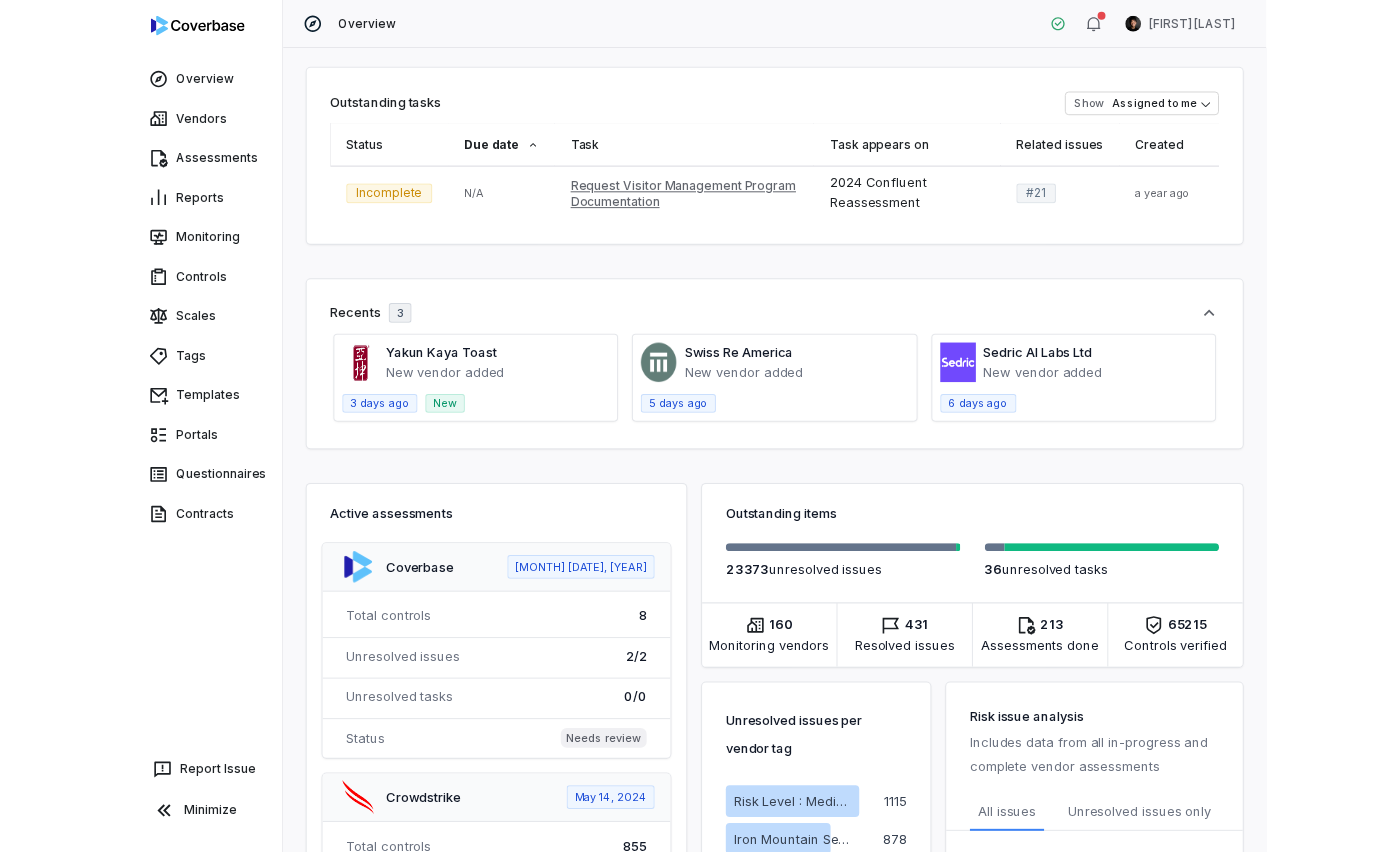 scroll, scrollTop: 0, scrollLeft: 0, axis: both 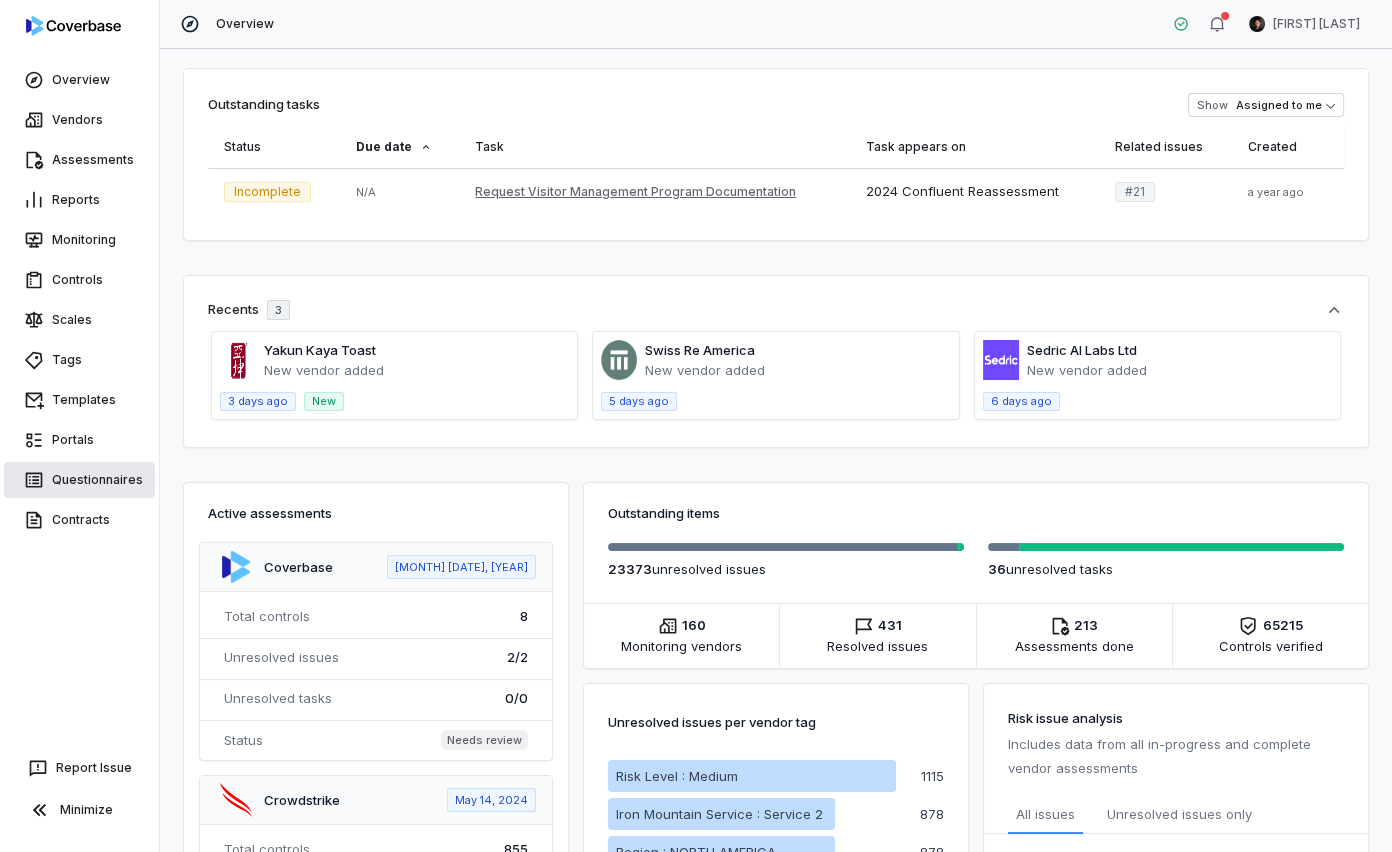 click on "Questionnaires" at bounding box center [79, 480] 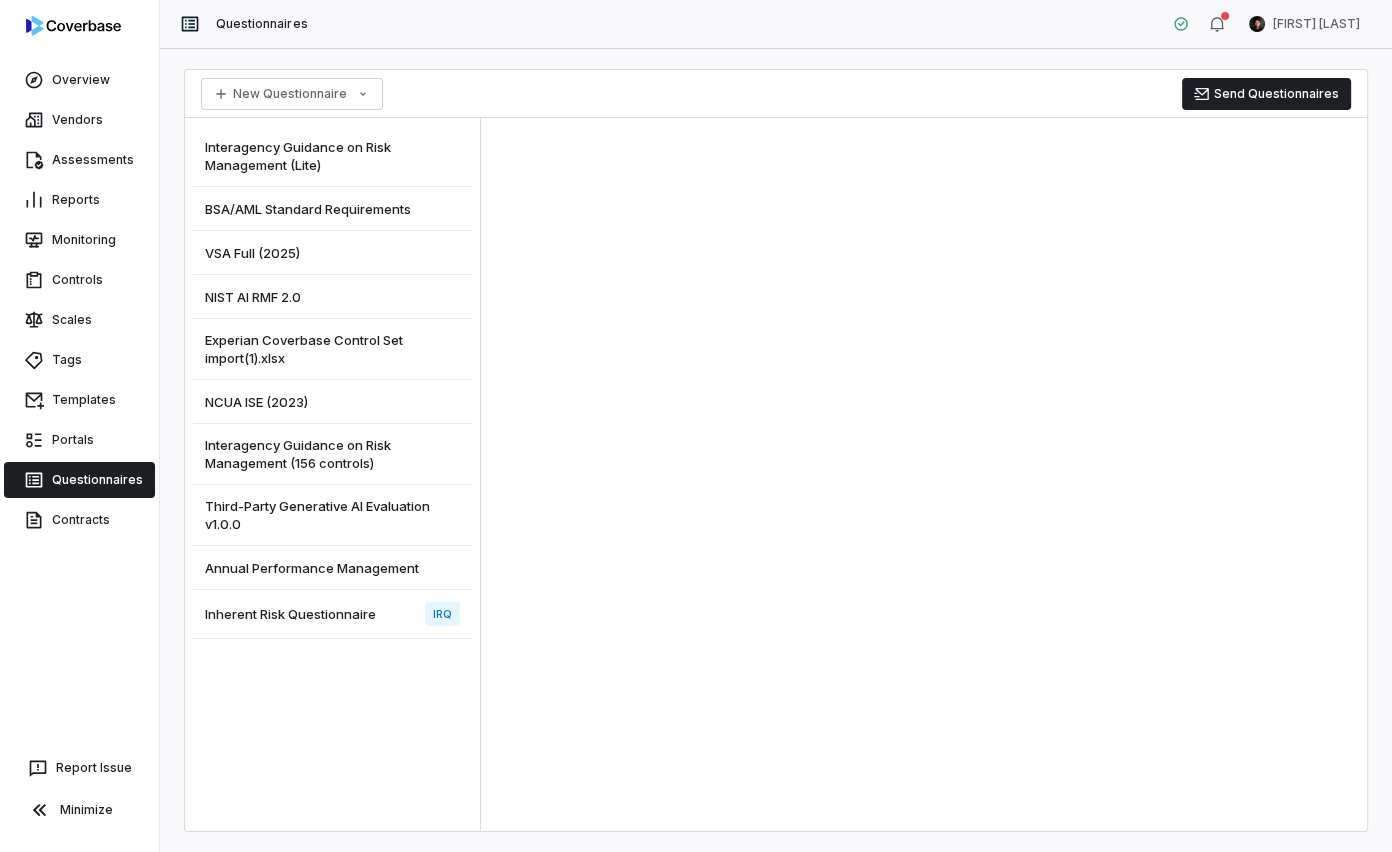 click on "VSA Full (2025)" at bounding box center (332, 253) 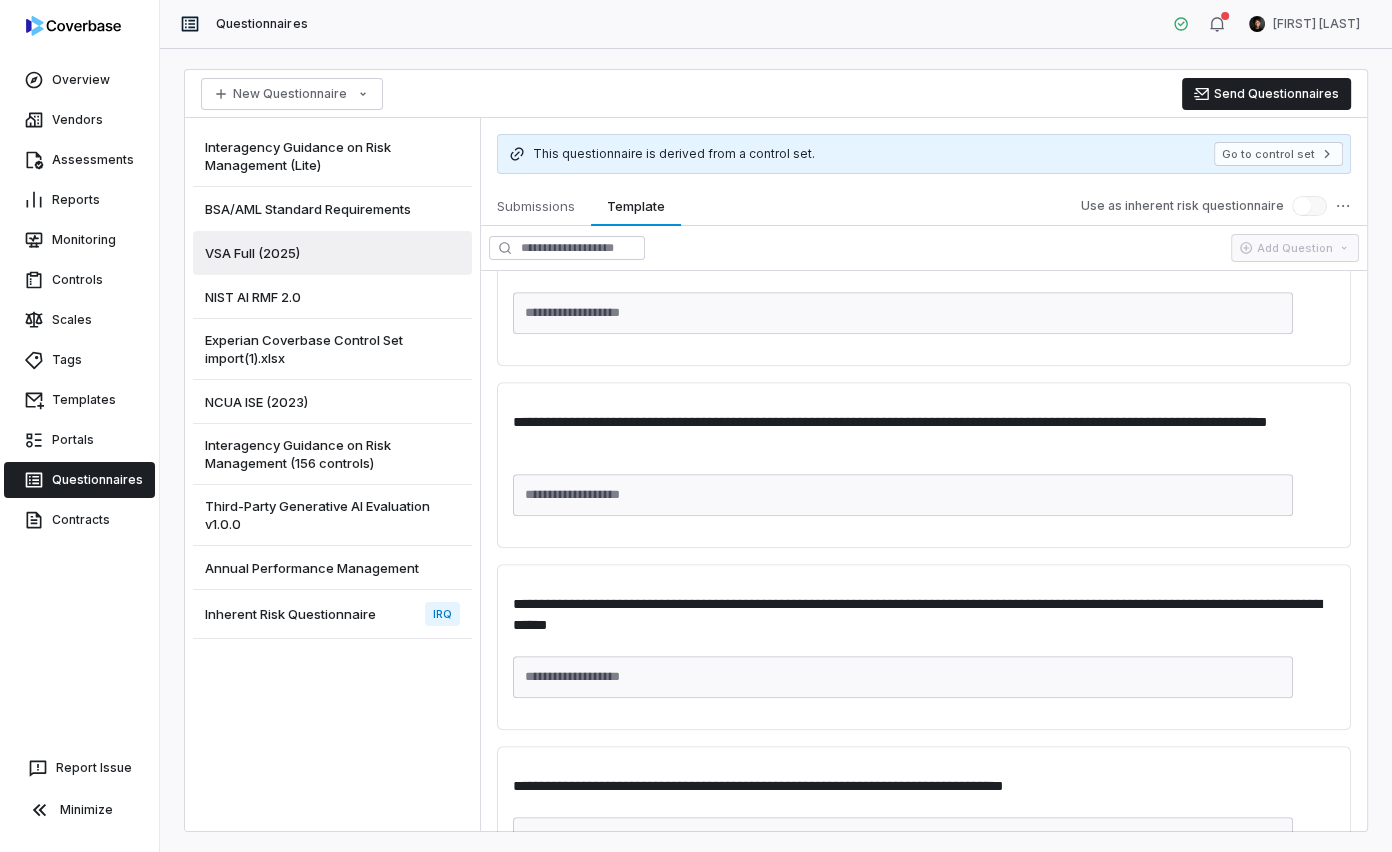 scroll, scrollTop: 1364, scrollLeft: 0, axis: vertical 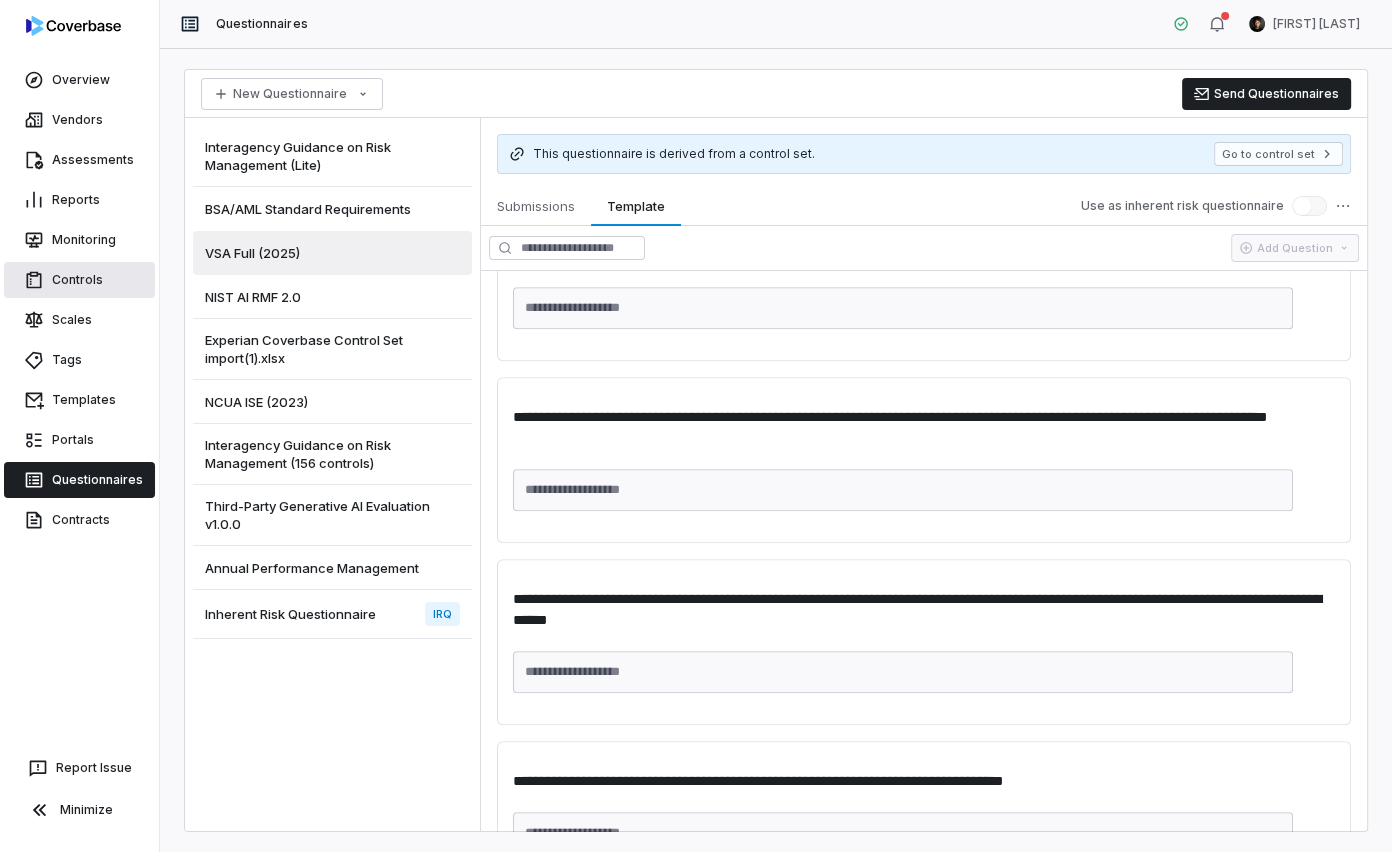 click on "Controls" at bounding box center [79, 280] 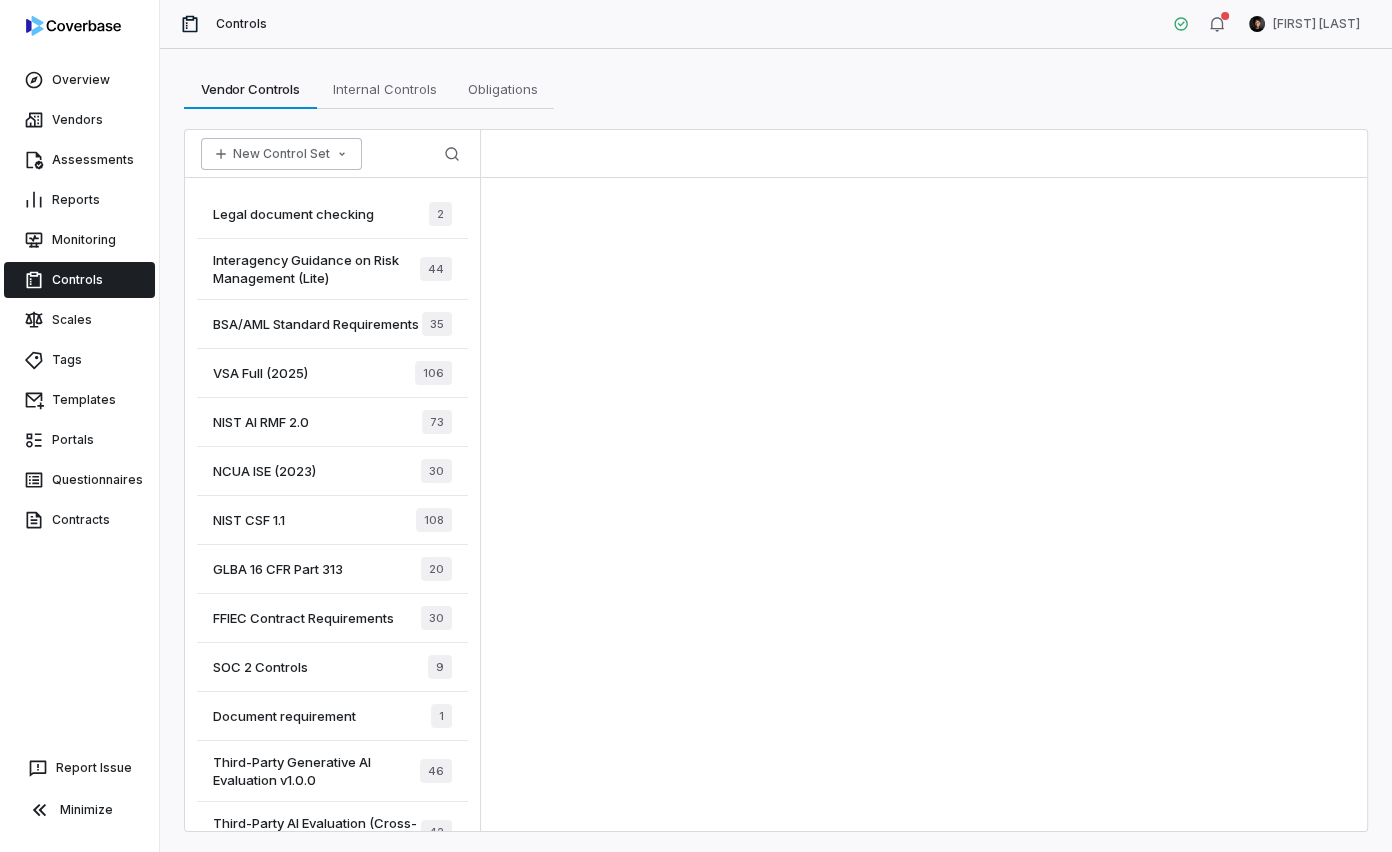 click 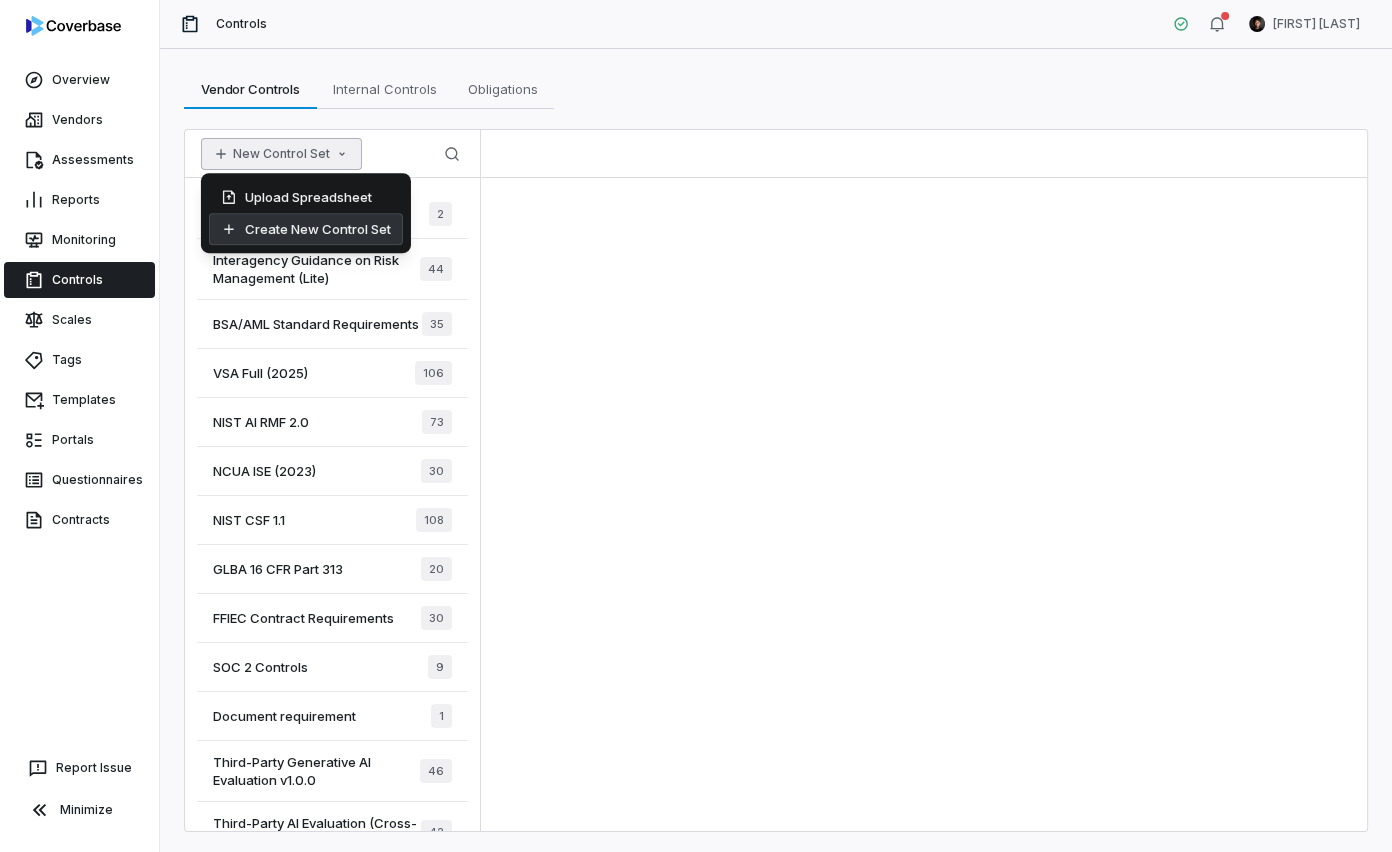 click on "Create New Control Set" at bounding box center [306, 229] 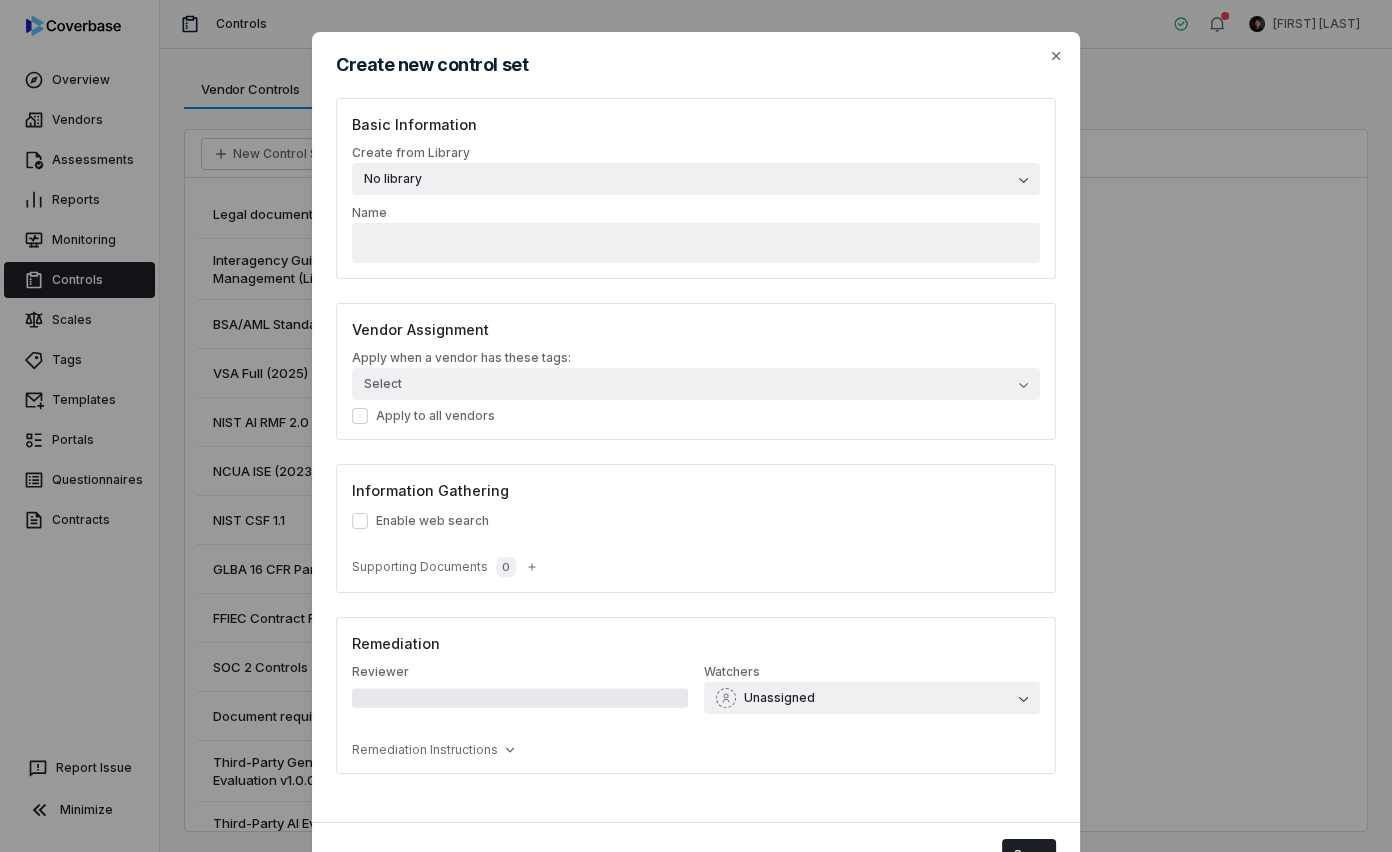 click on "No library" at bounding box center (696, 179) 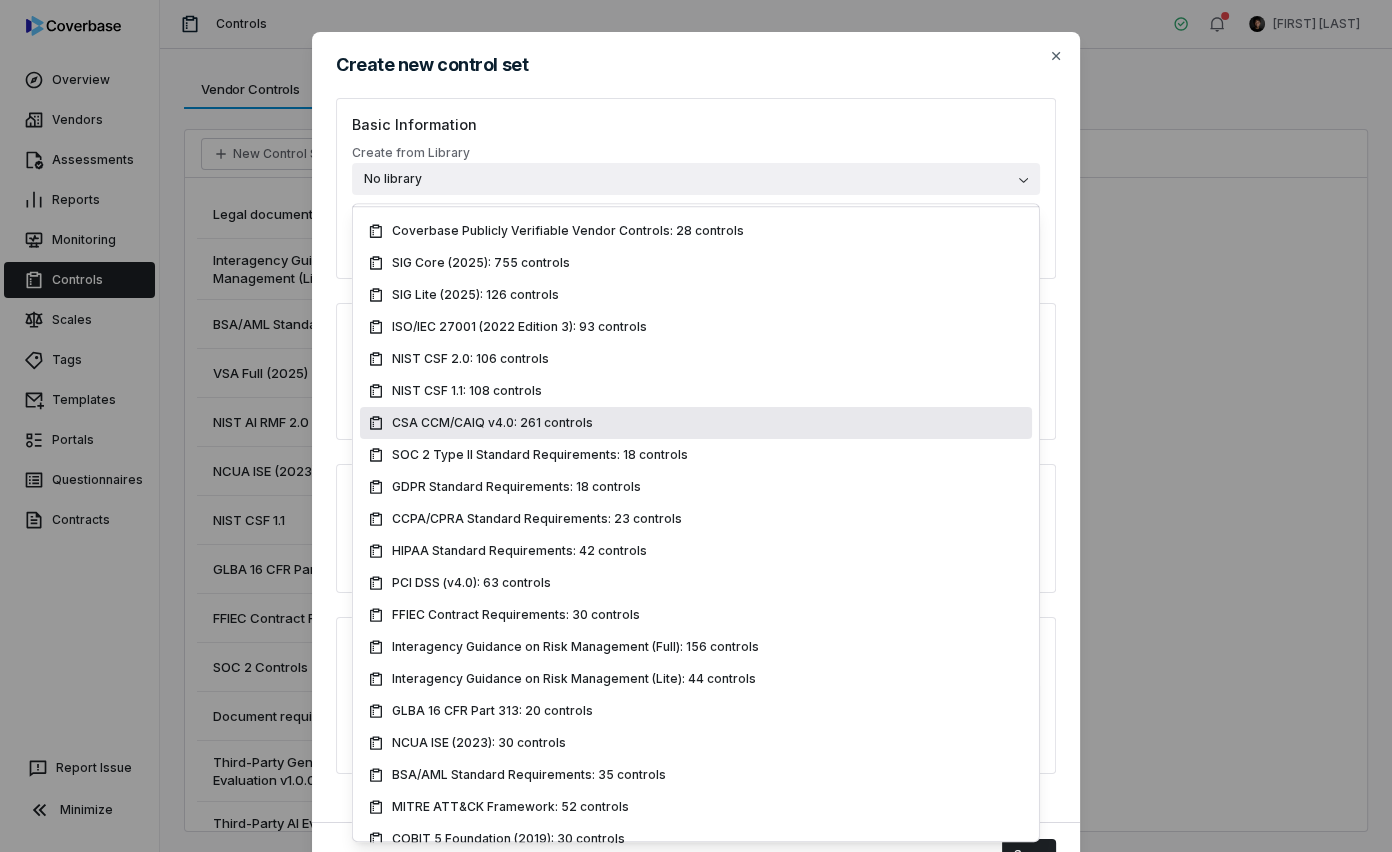 scroll, scrollTop: 0, scrollLeft: 0, axis: both 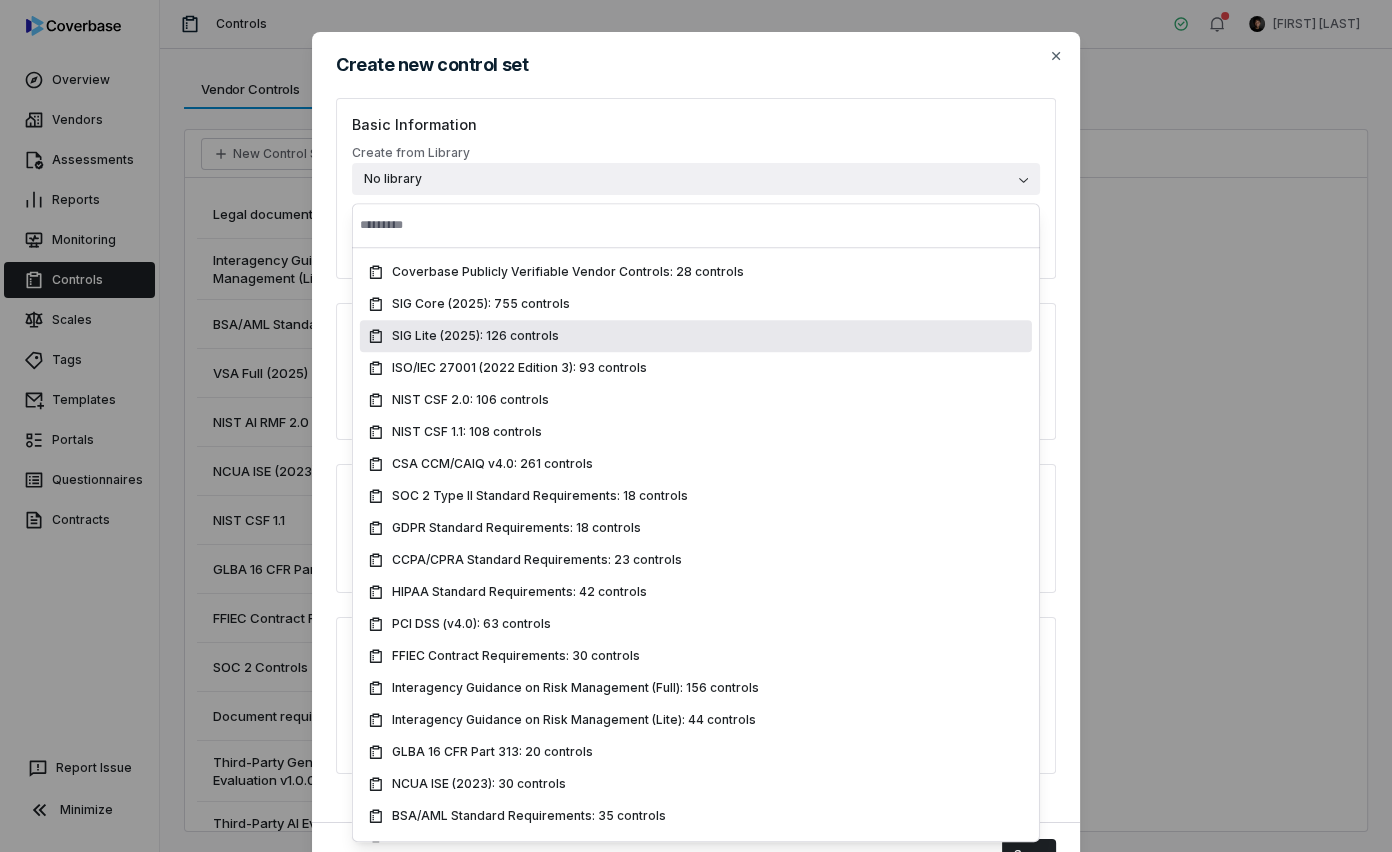 click on "SIG Lite (2025): 126 controls" at bounding box center [475, 336] 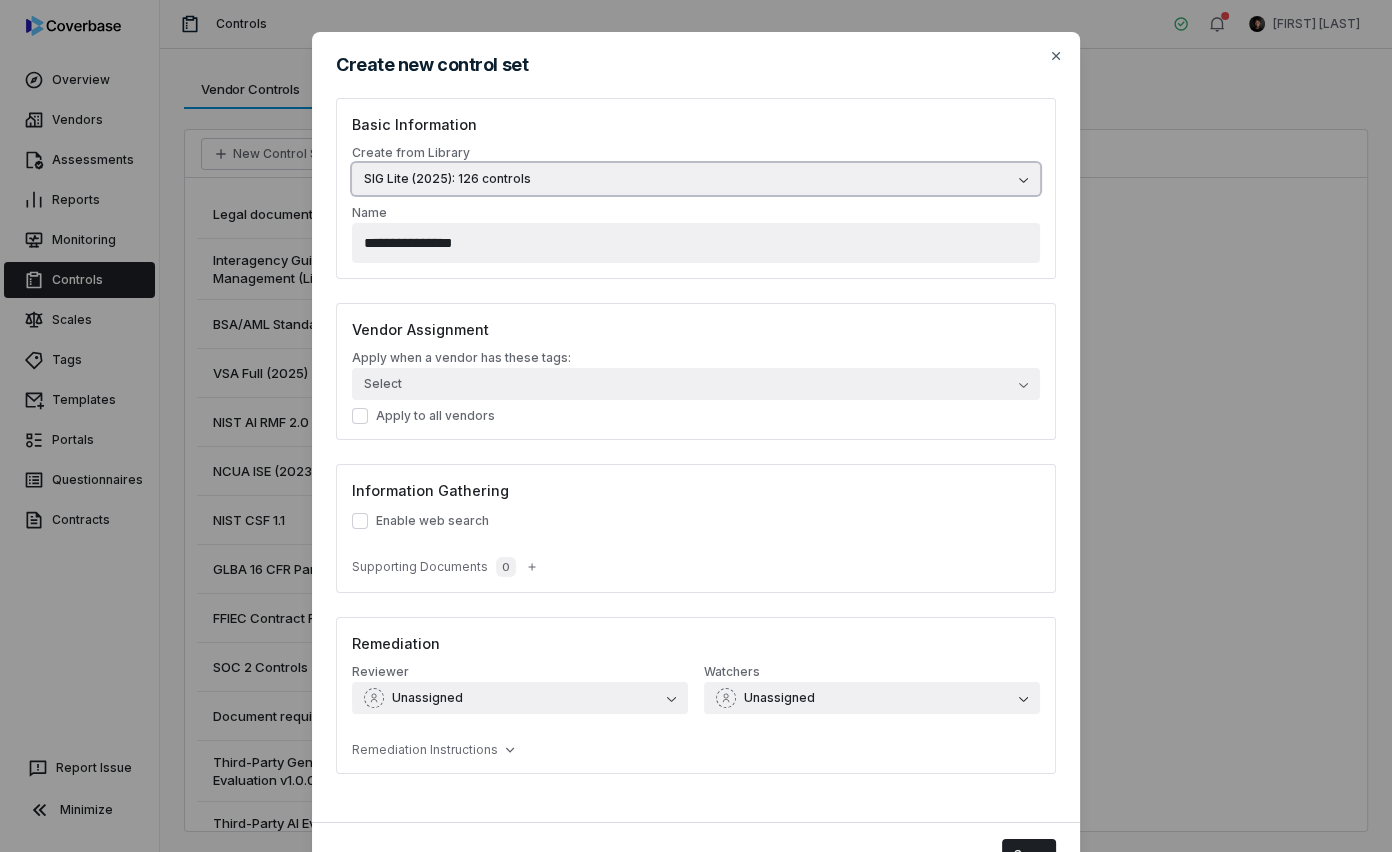 scroll, scrollTop: 61, scrollLeft: 0, axis: vertical 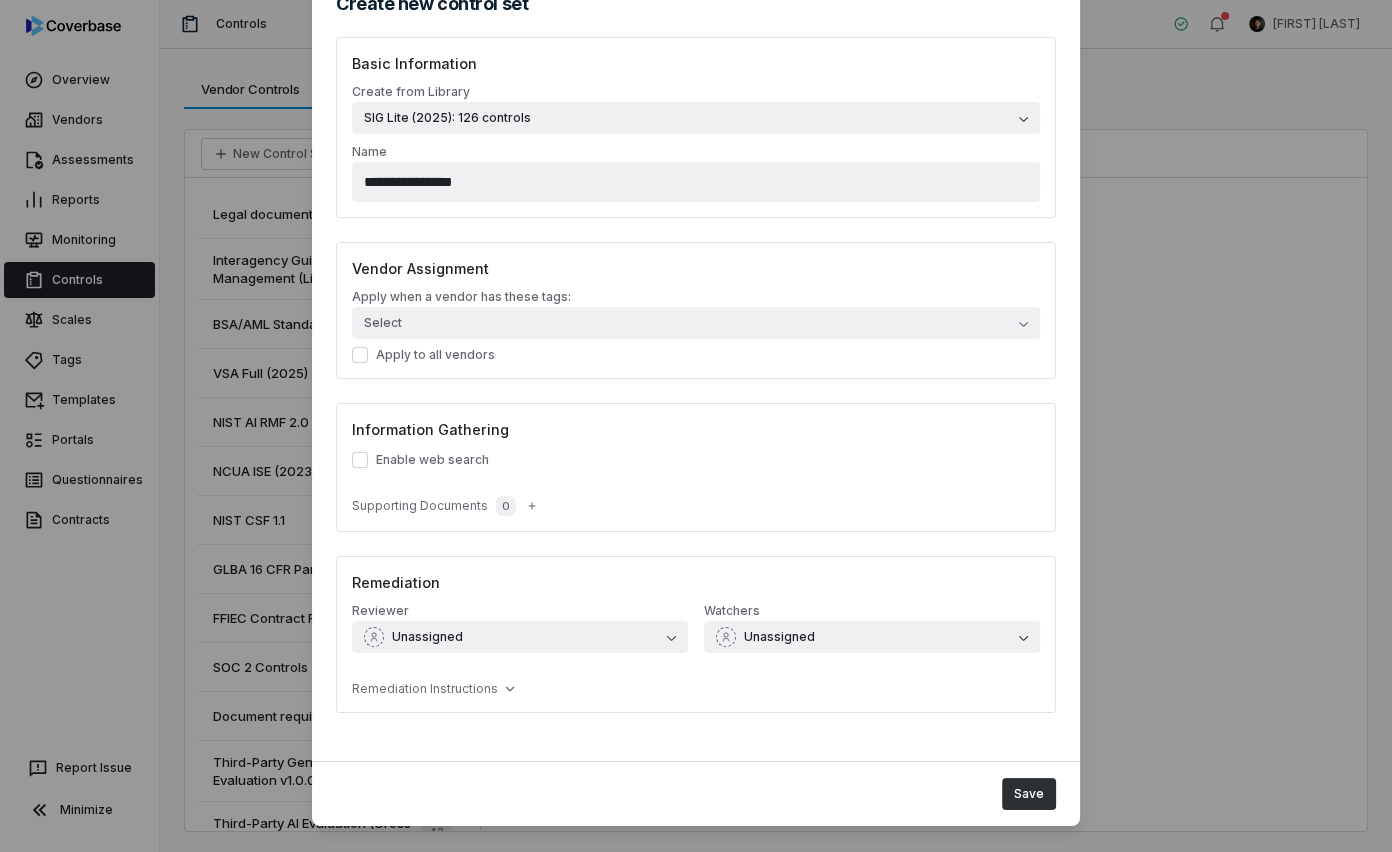 click on "Save" at bounding box center (1029, 794) 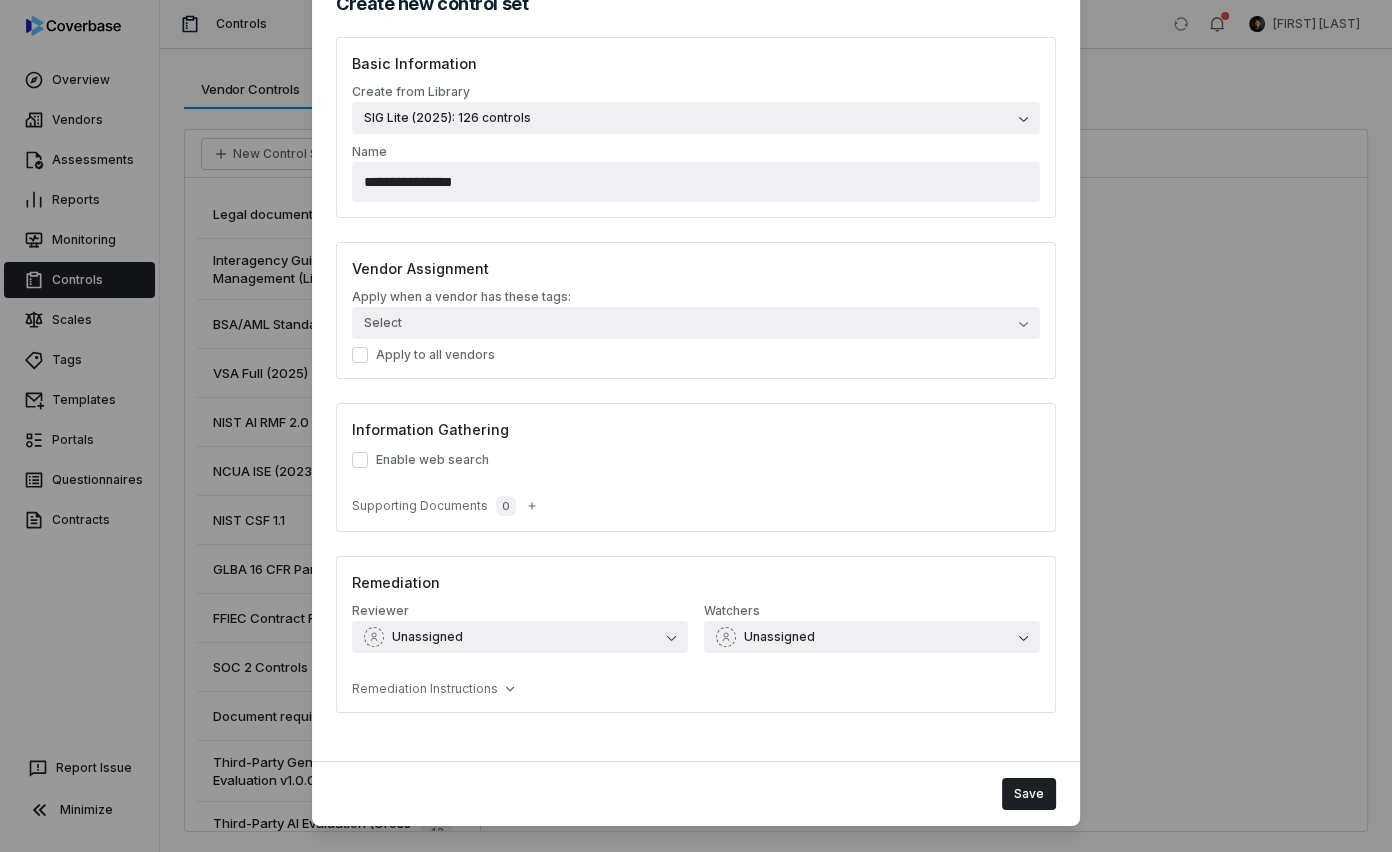 scroll, scrollTop: 0, scrollLeft: 0, axis: both 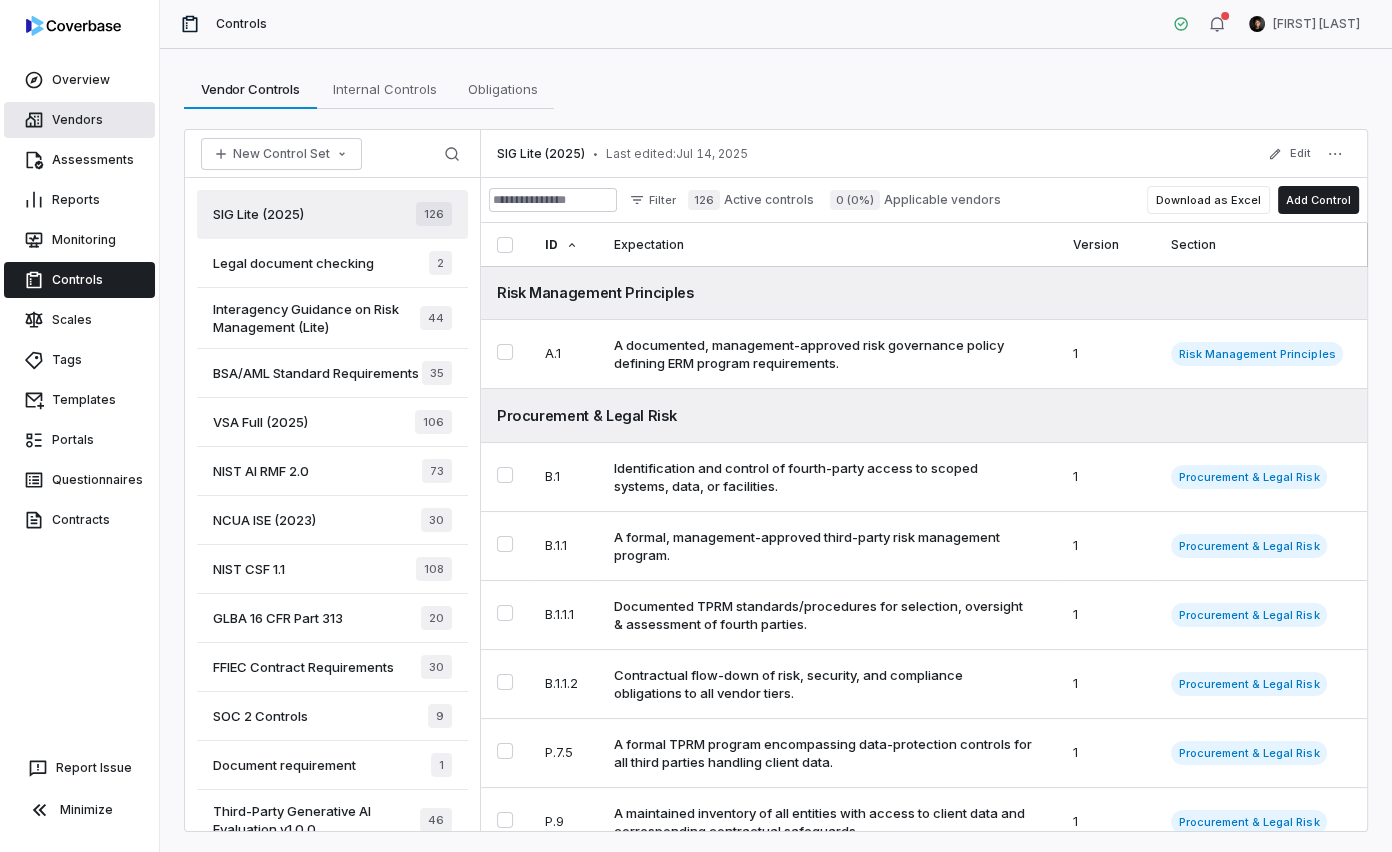 click on "Vendors" at bounding box center [79, 120] 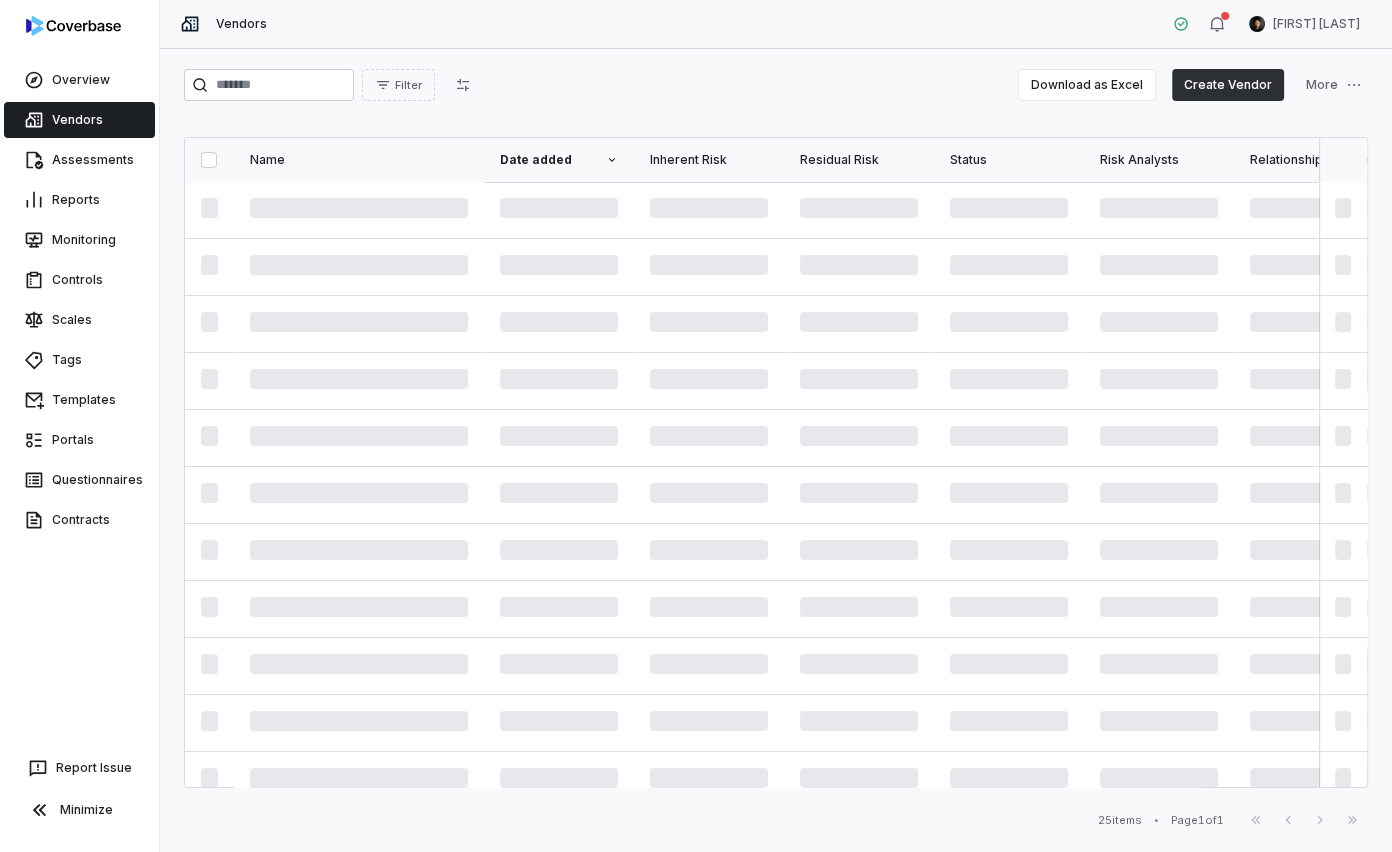 click on "Create Vendor" at bounding box center (1228, 85) 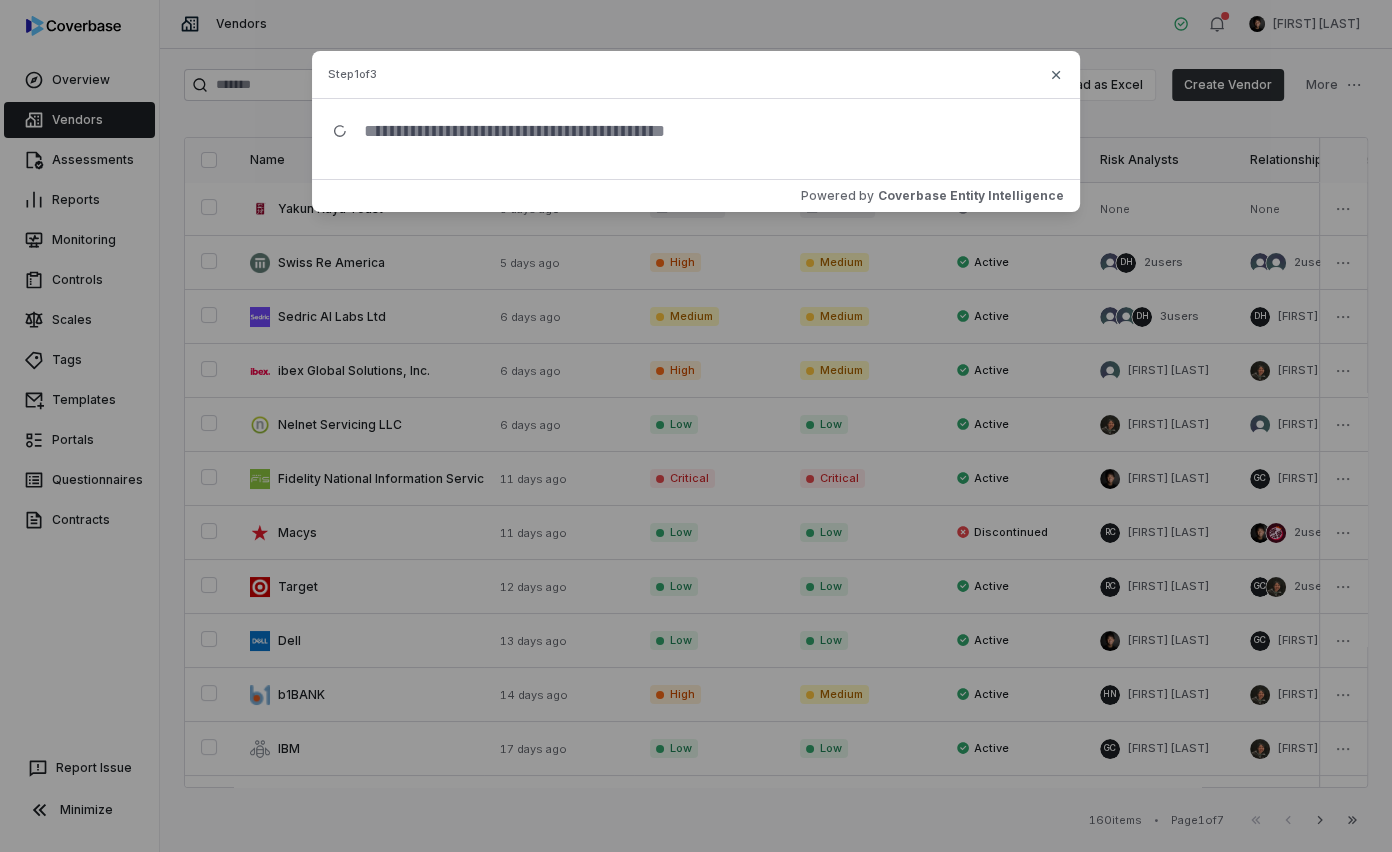 click at bounding box center (704, 131) 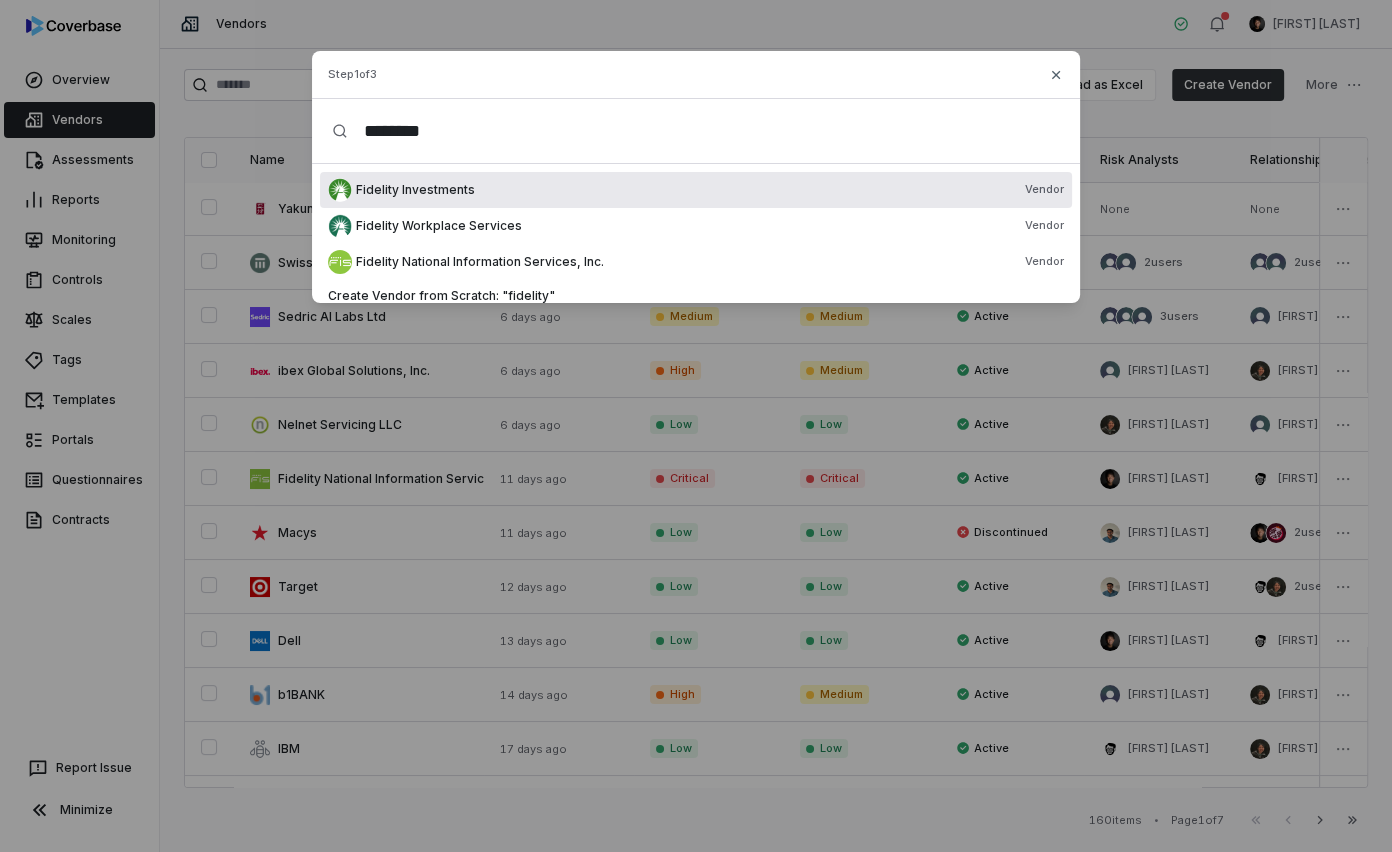 scroll, scrollTop: 0, scrollLeft: 0, axis: both 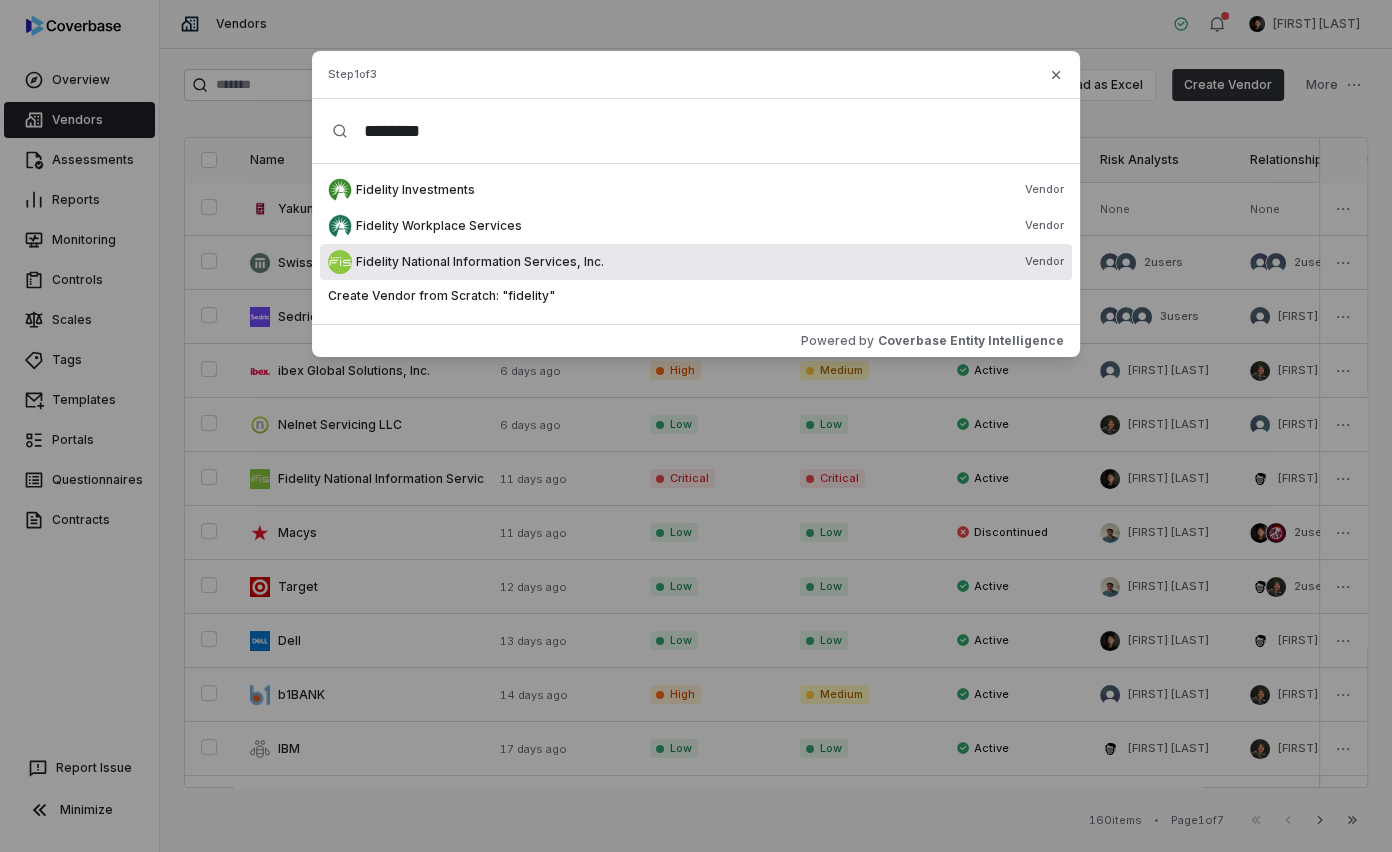 type on "********" 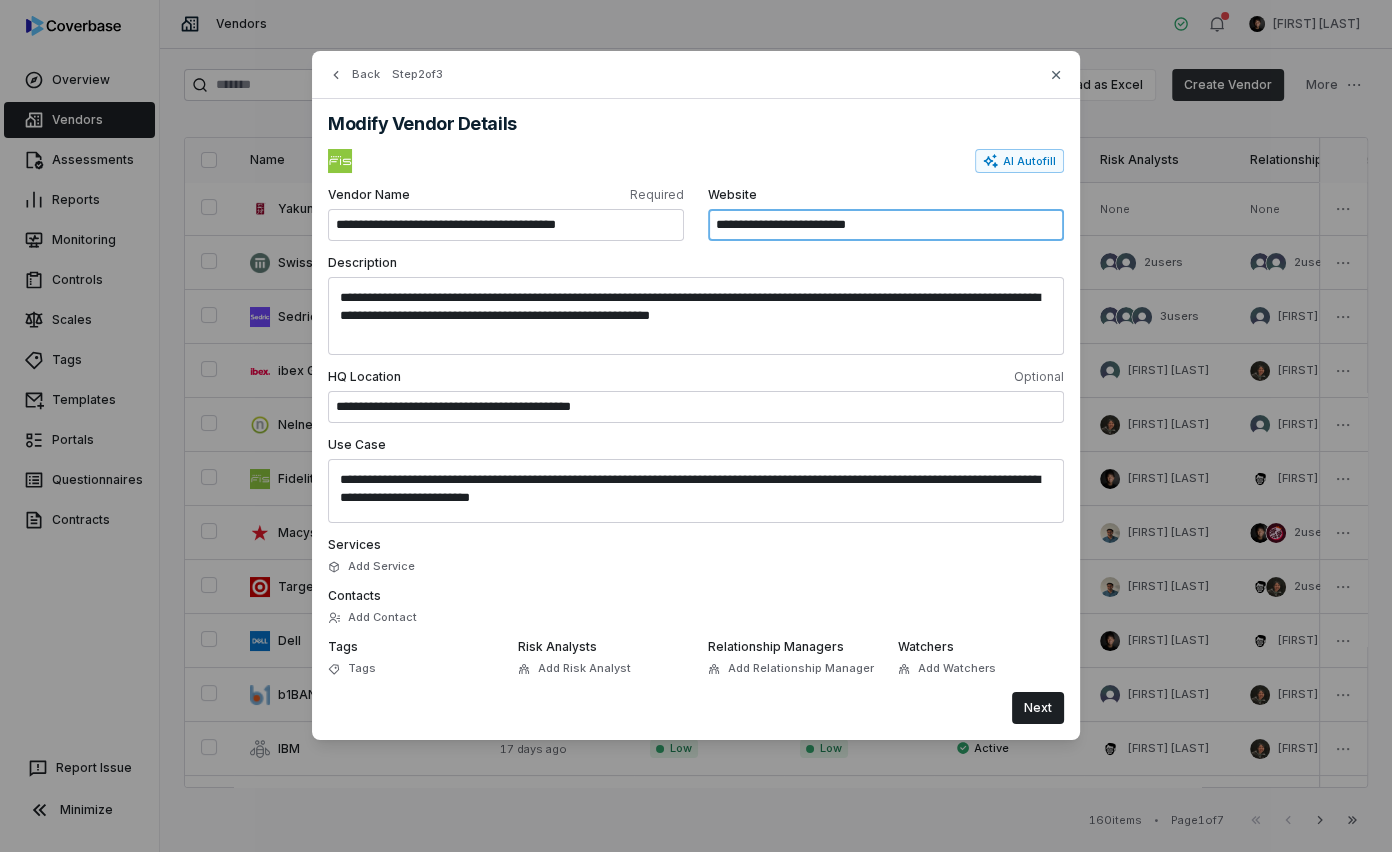 click on "**********" at bounding box center [886, 225] 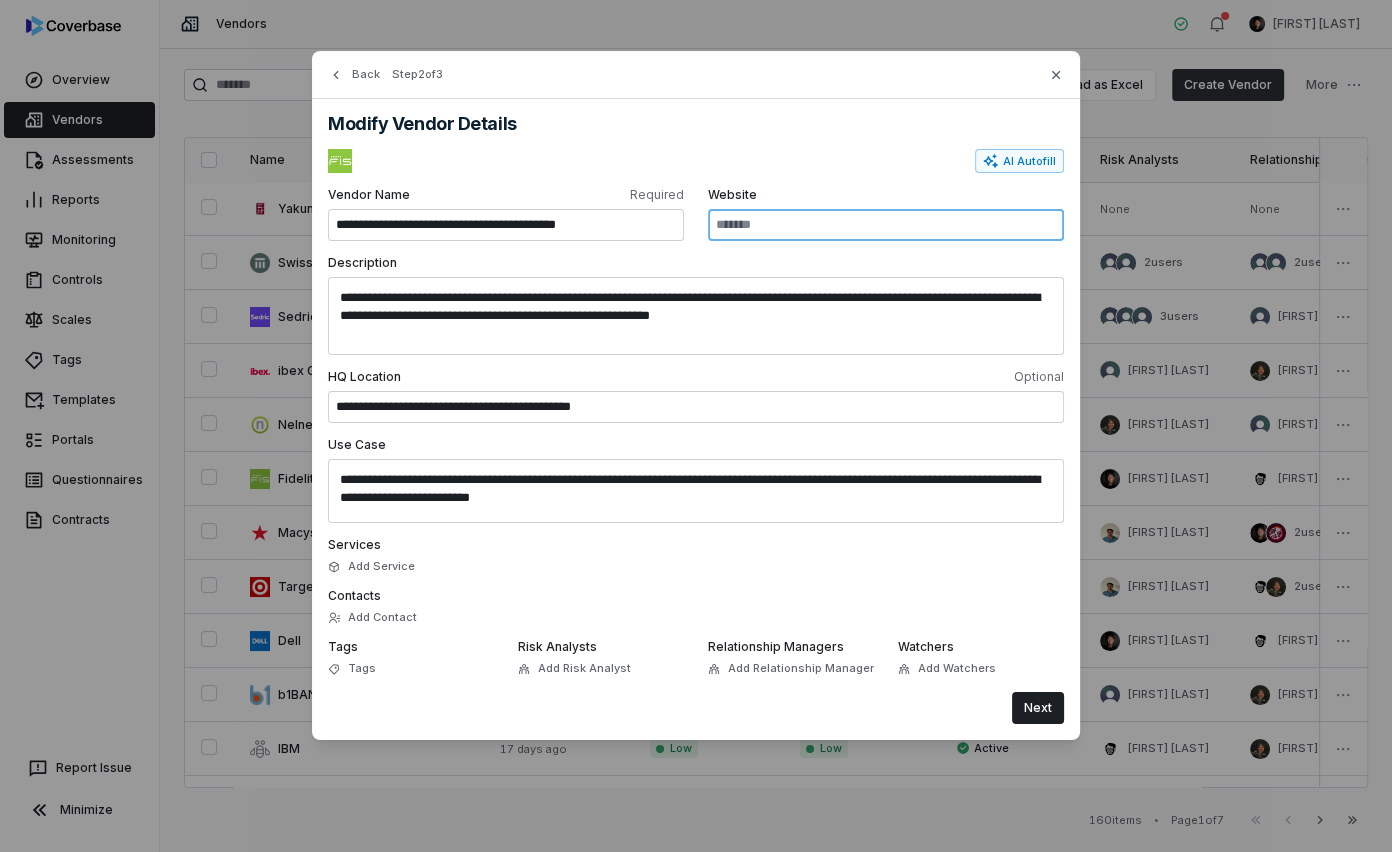 type 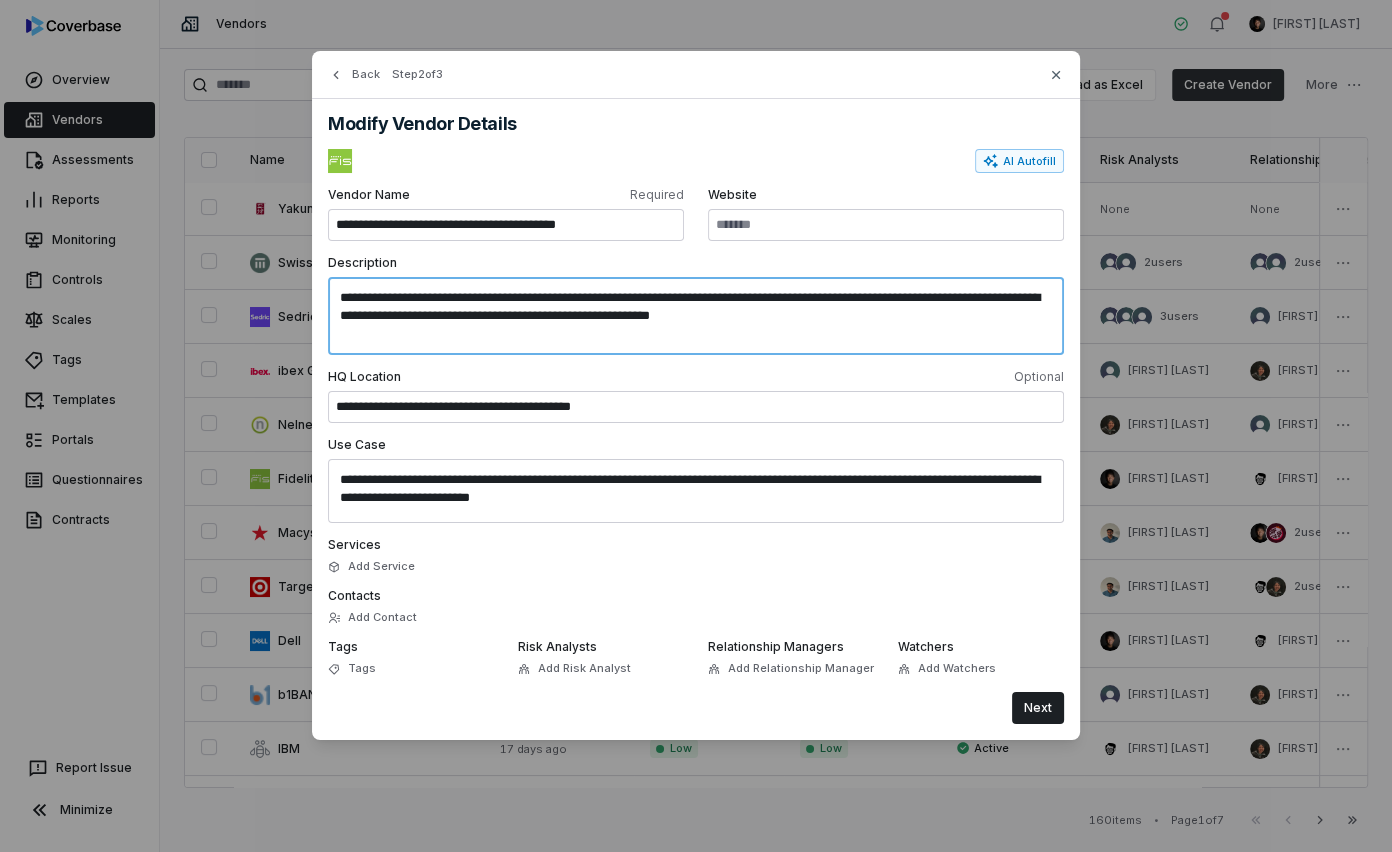 click on "**********" at bounding box center [696, 316] 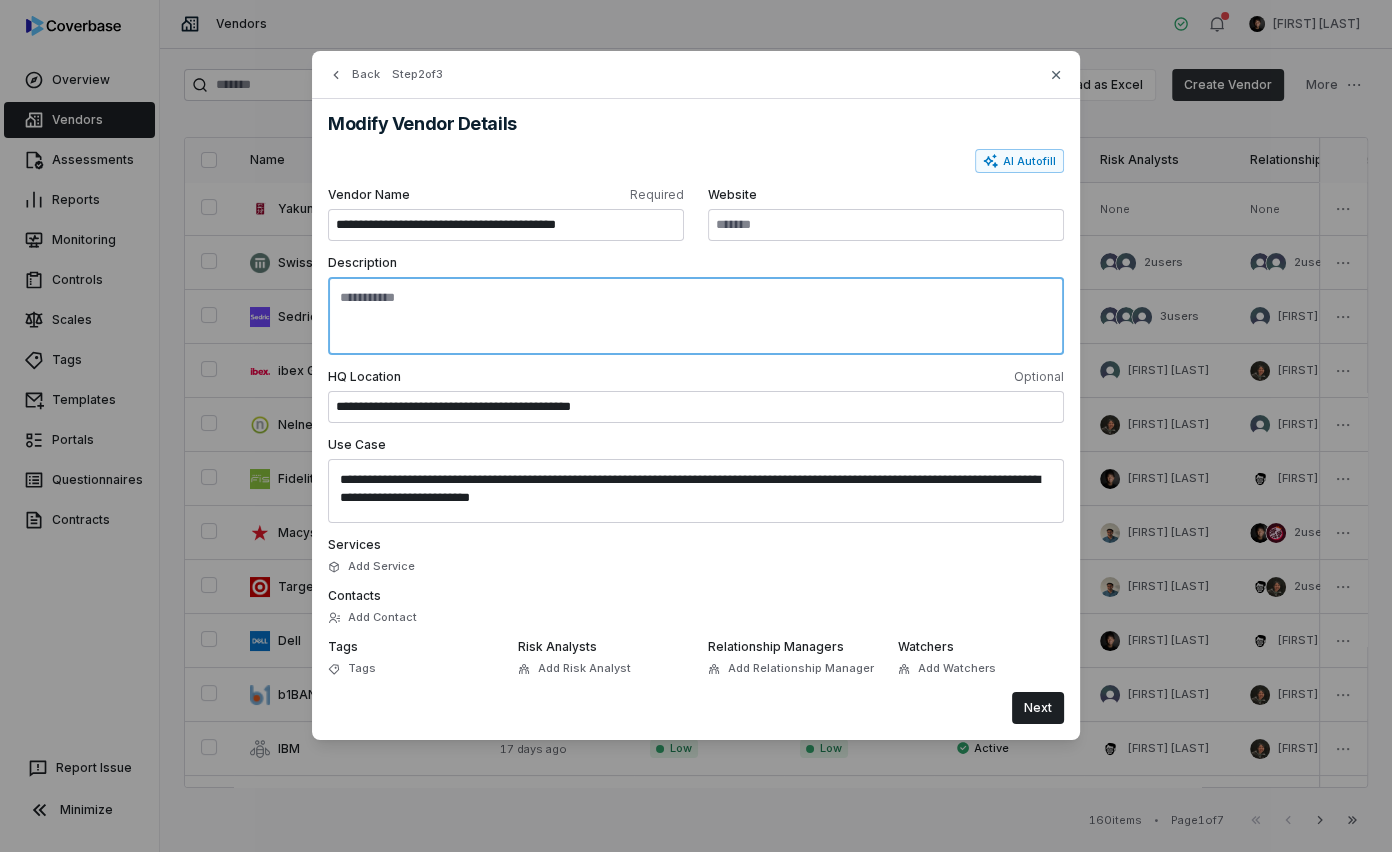 type 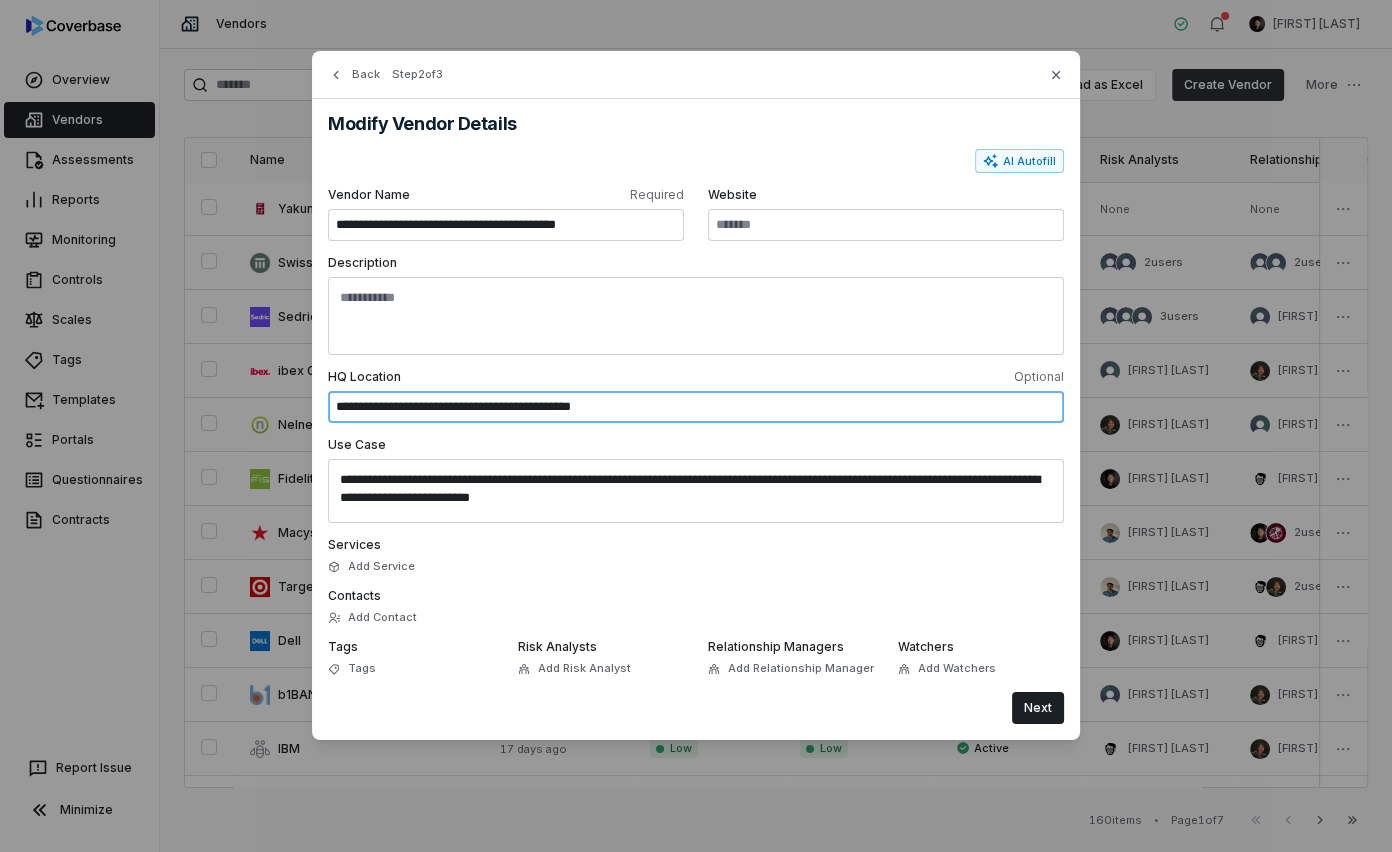 click on "**********" at bounding box center [696, 407] 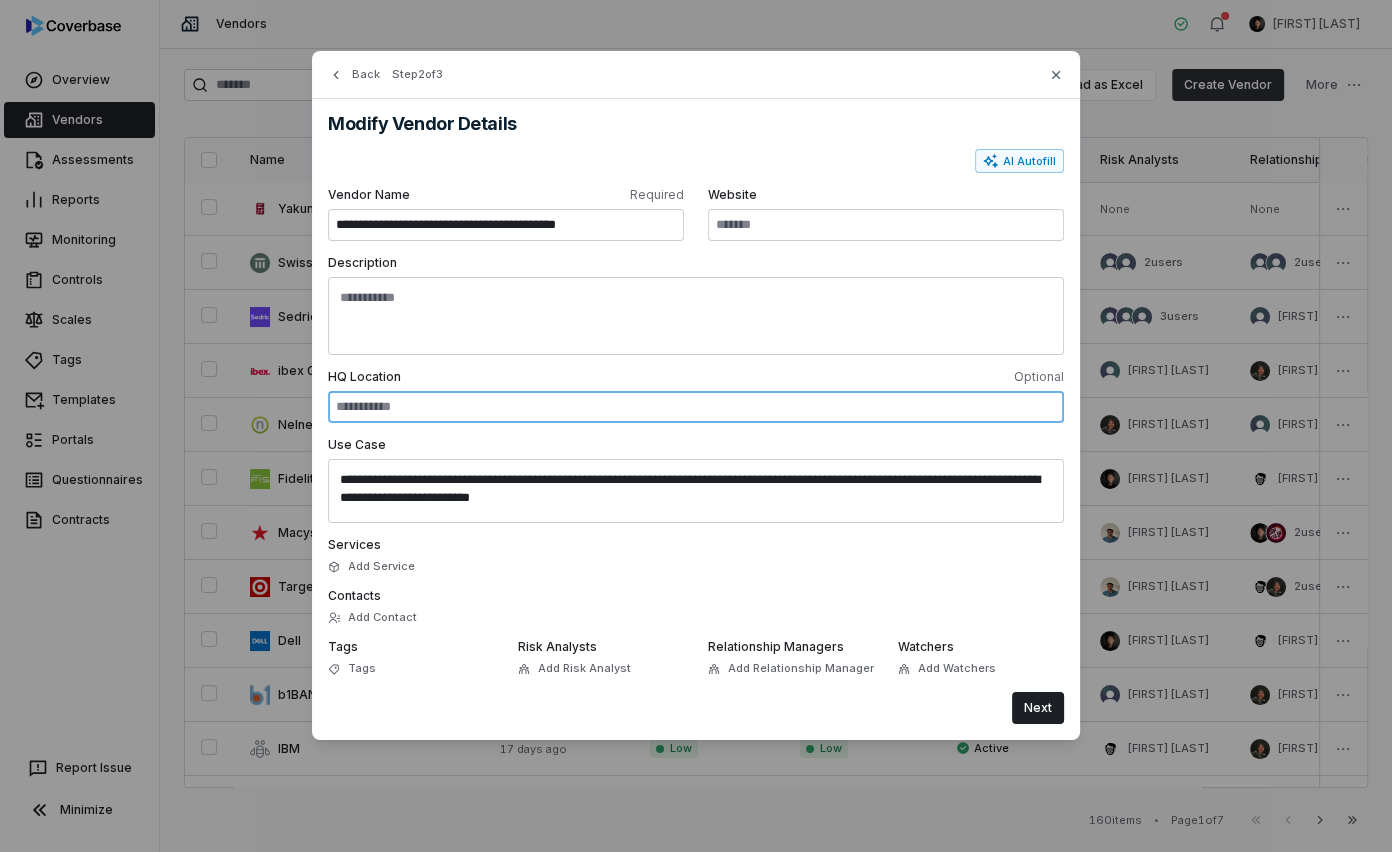type 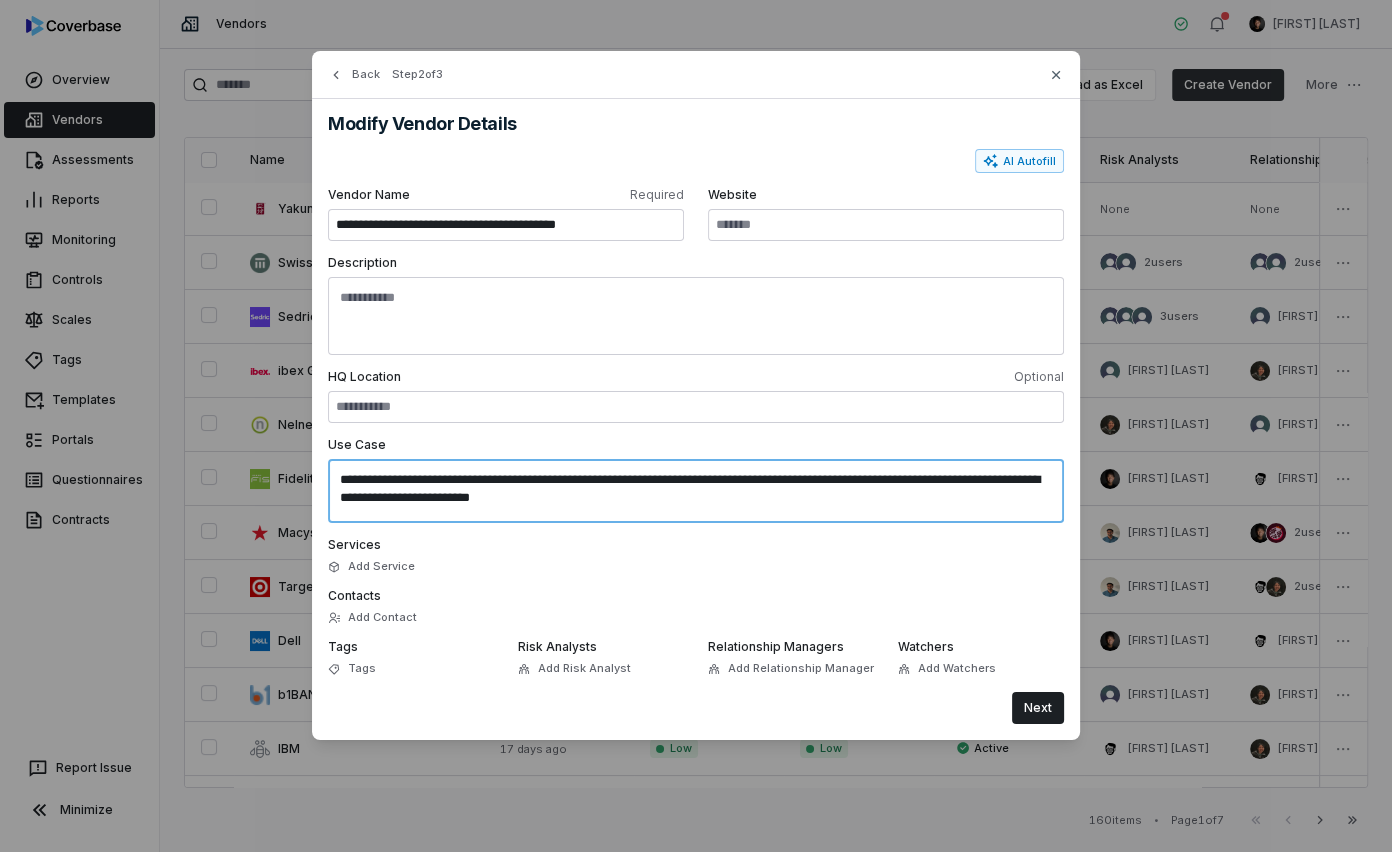 click on "**********" at bounding box center (696, 491) 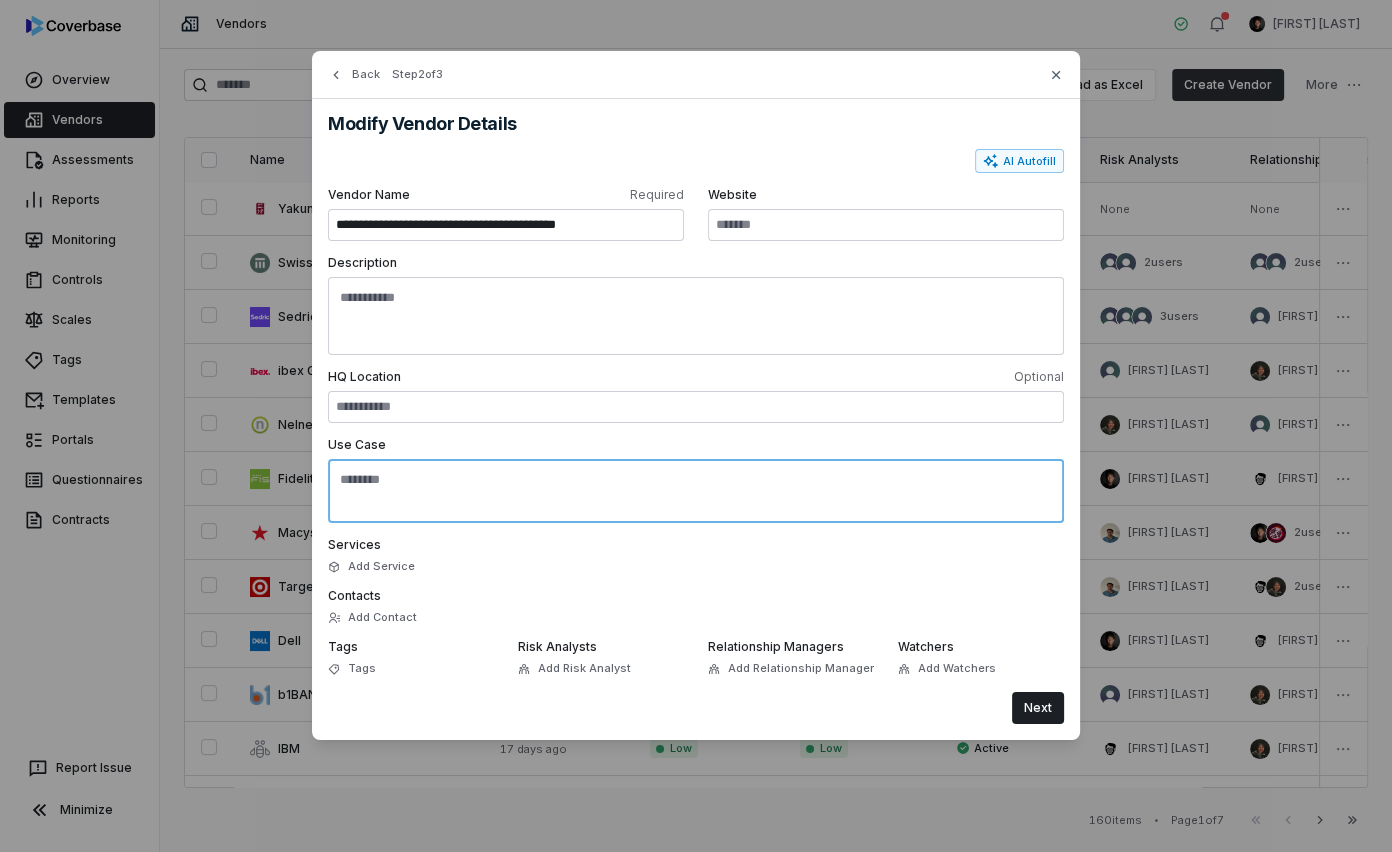 type 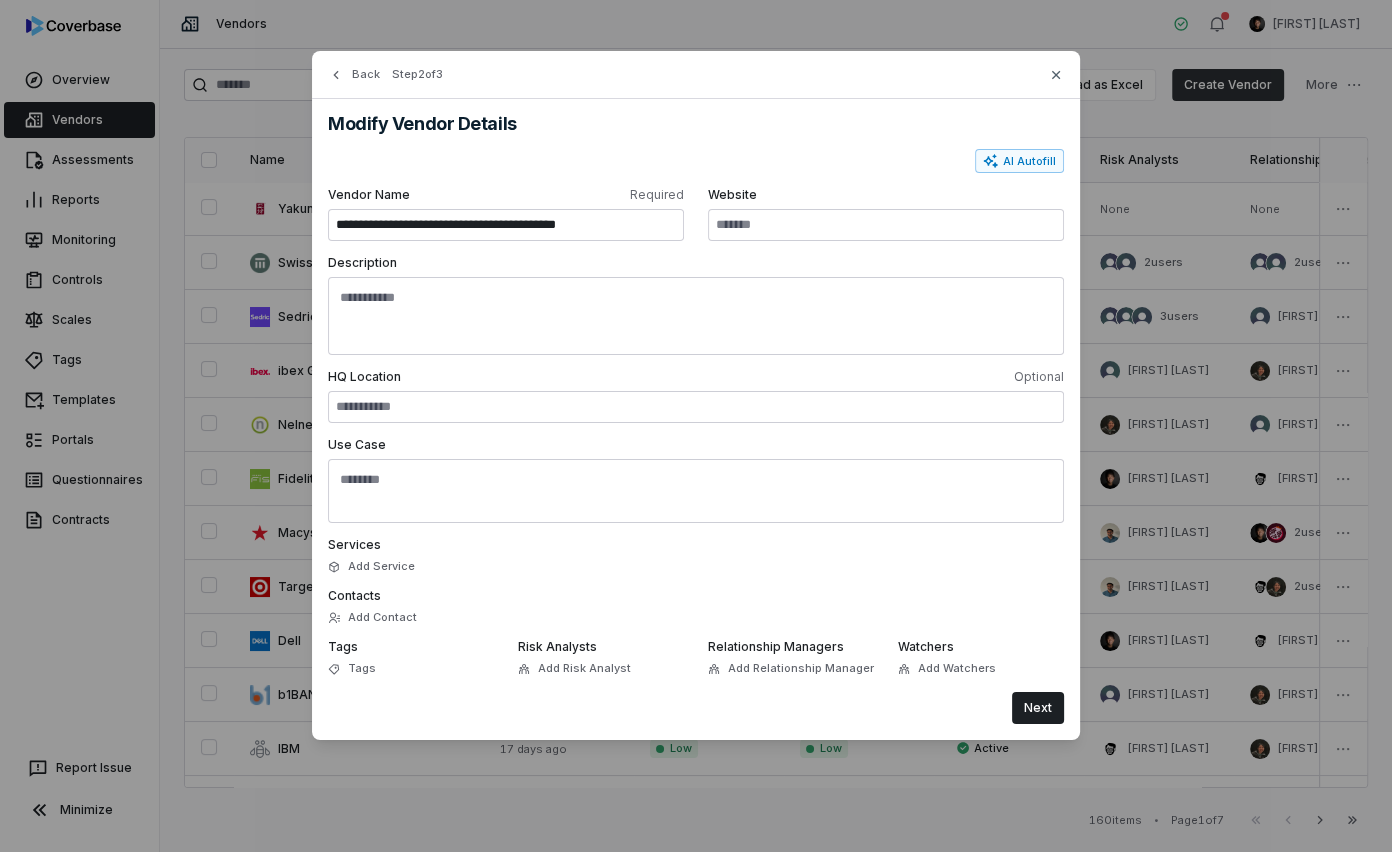 click on "Modify Vendor Details" at bounding box center [696, 124] 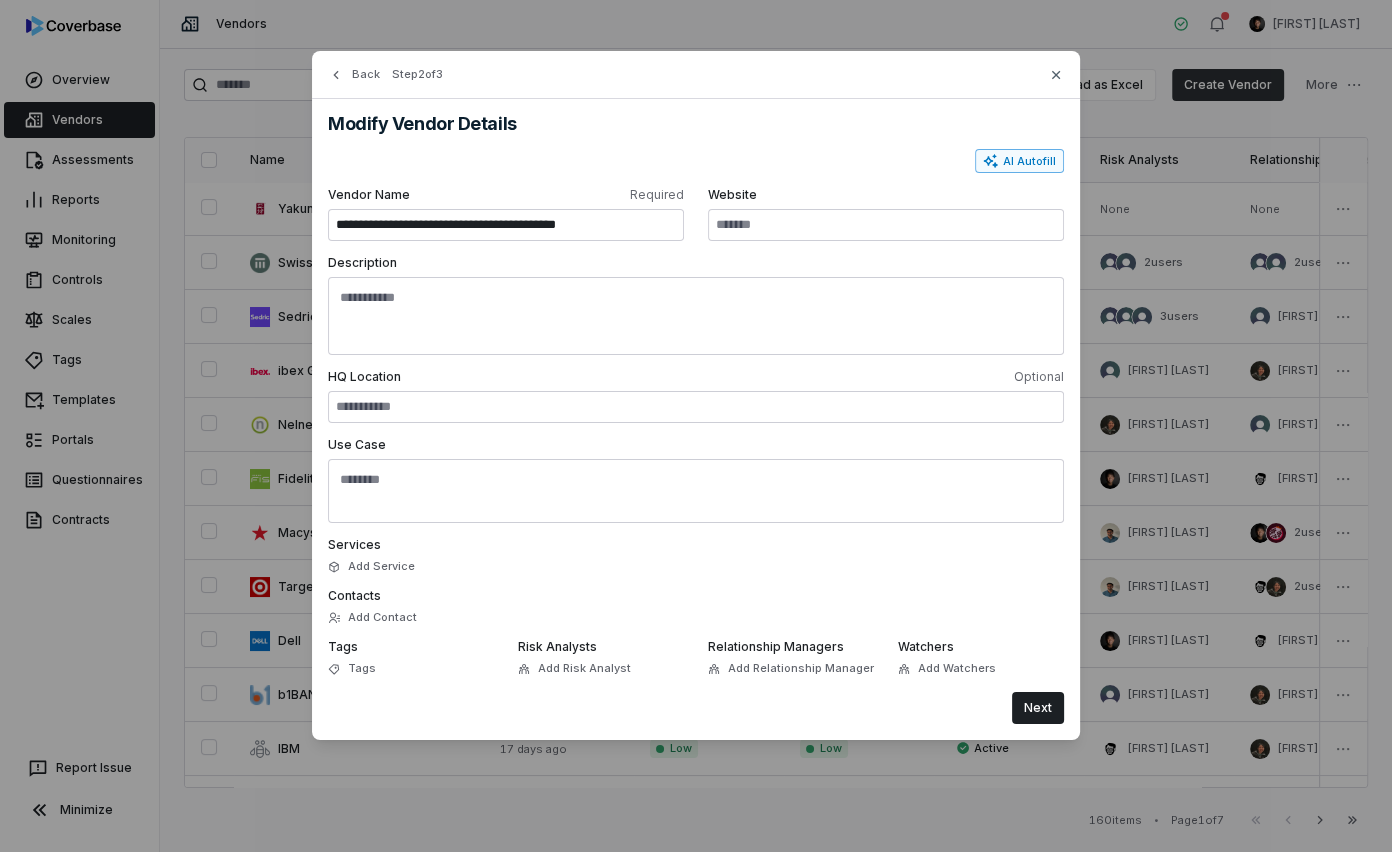 click on "AI Autofill" at bounding box center [1019, 161] 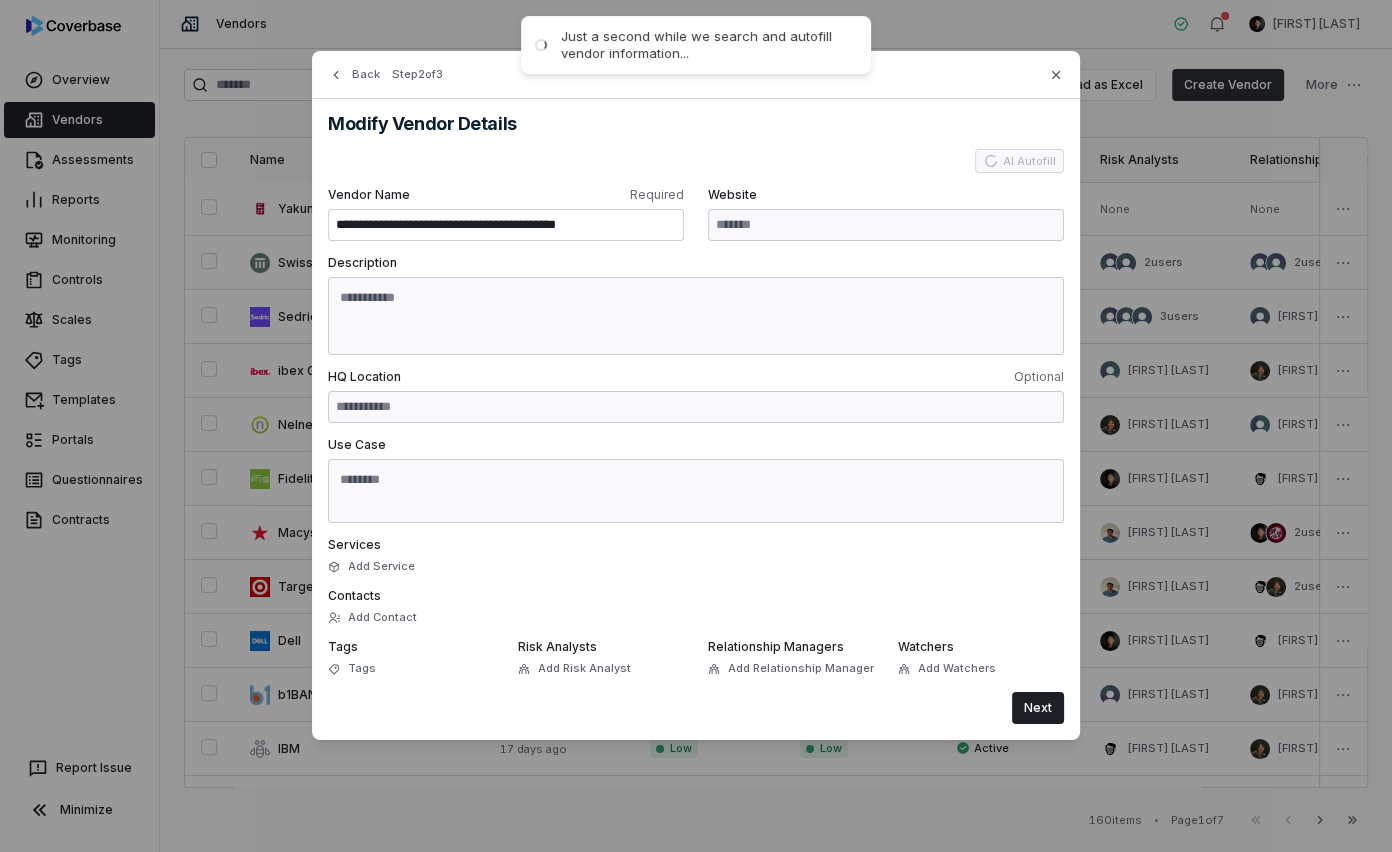 type on "**********" 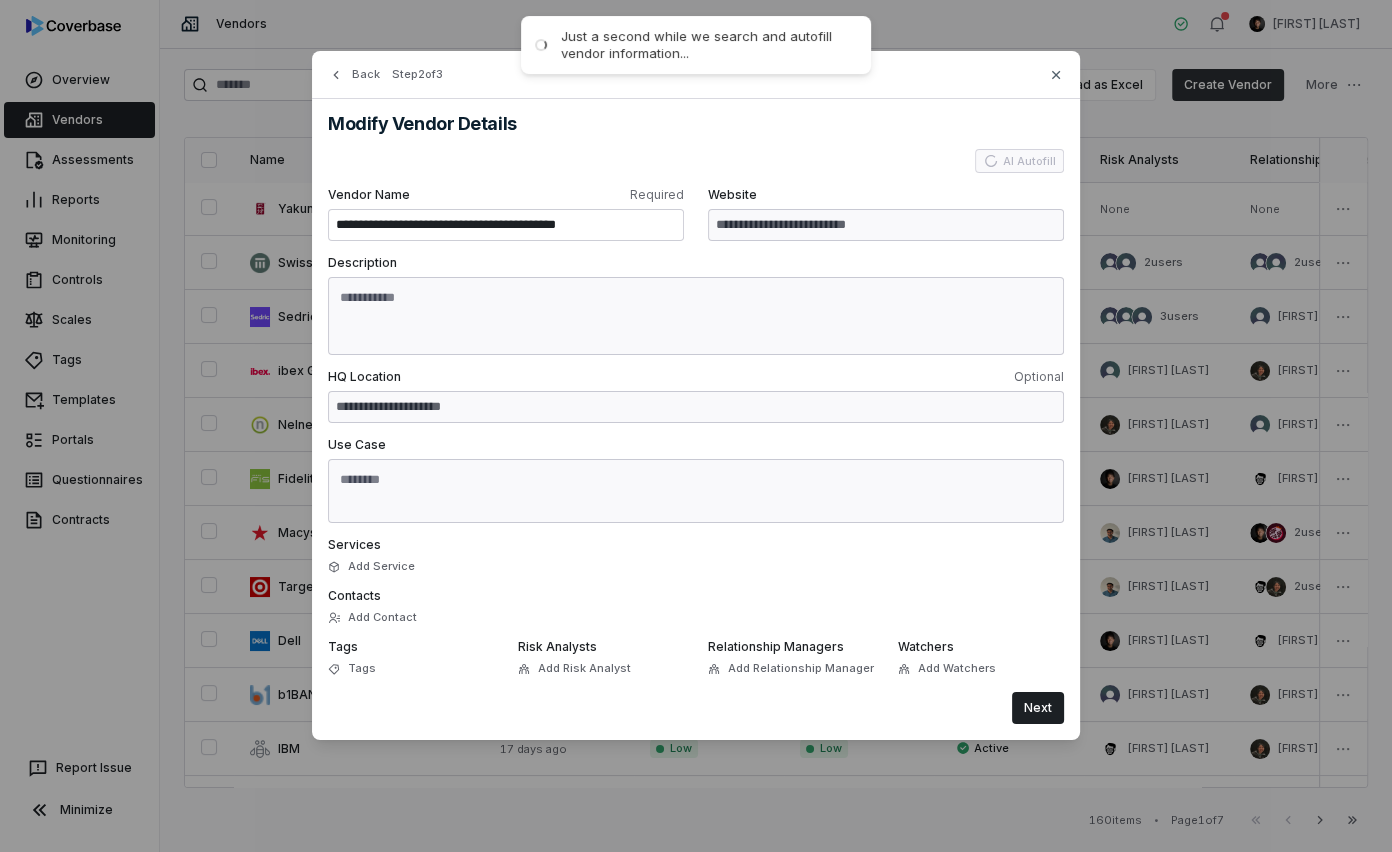 type on "**********" 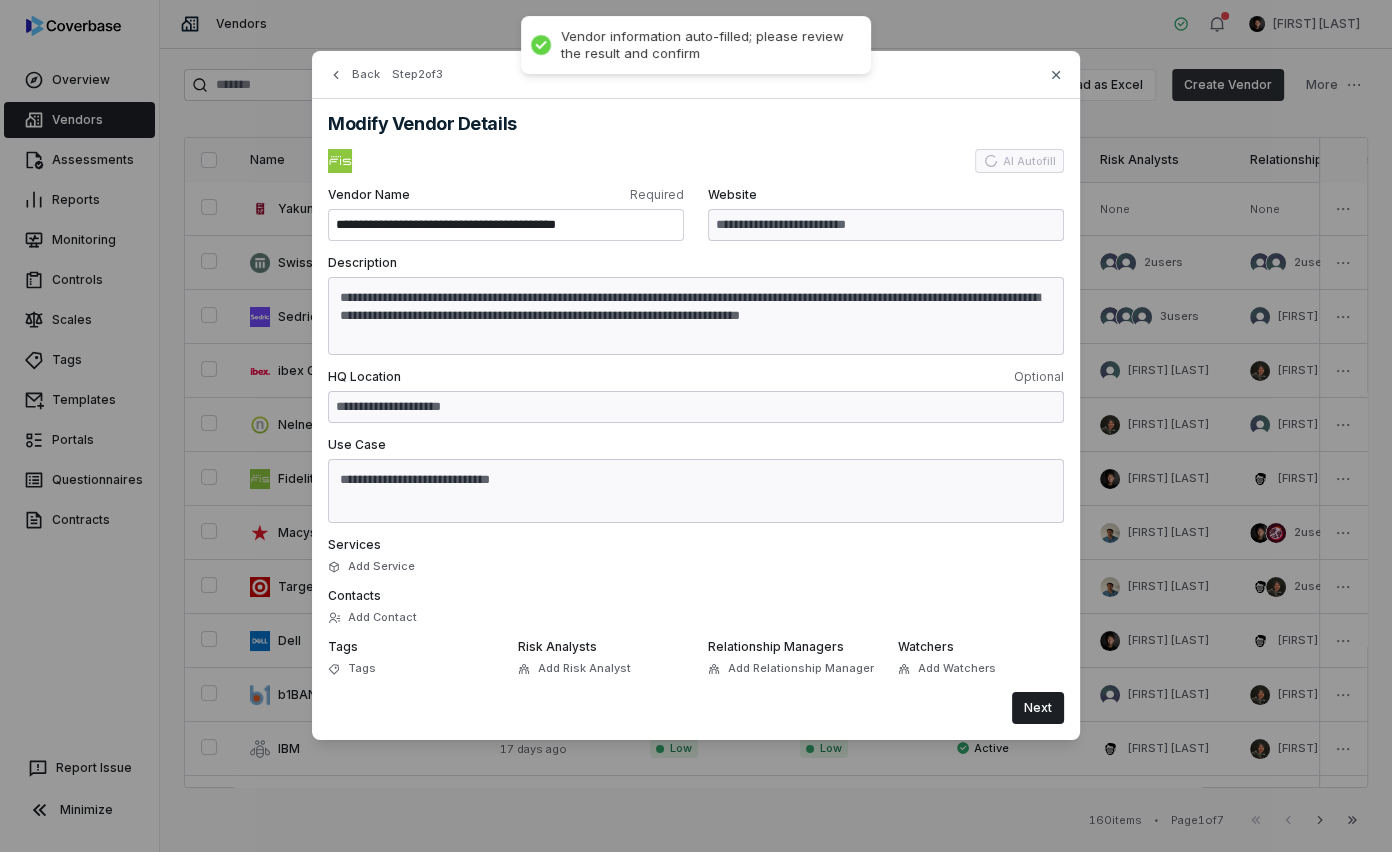 type on "**********" 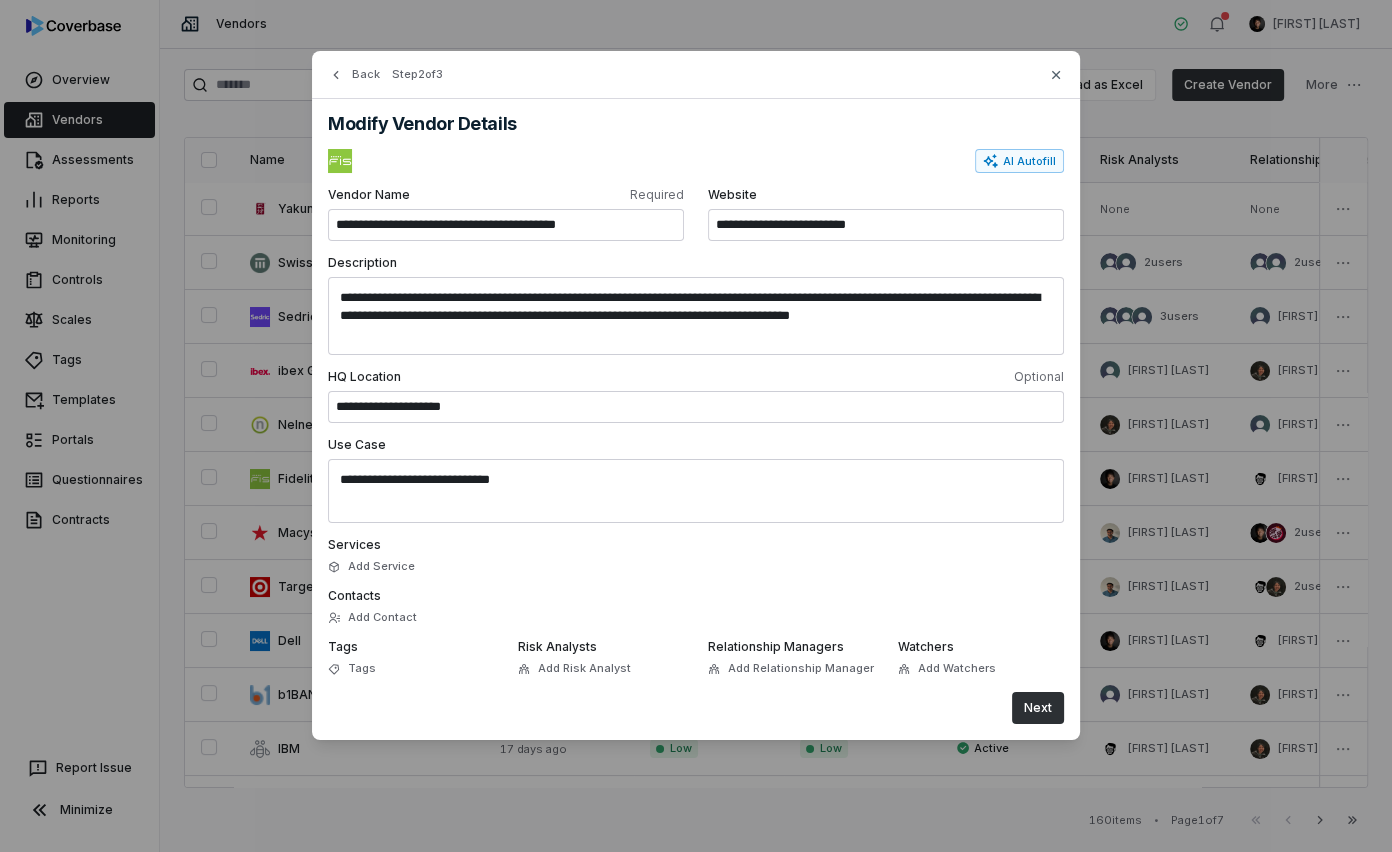 click on "Next" at bounding box center [1038, 708] 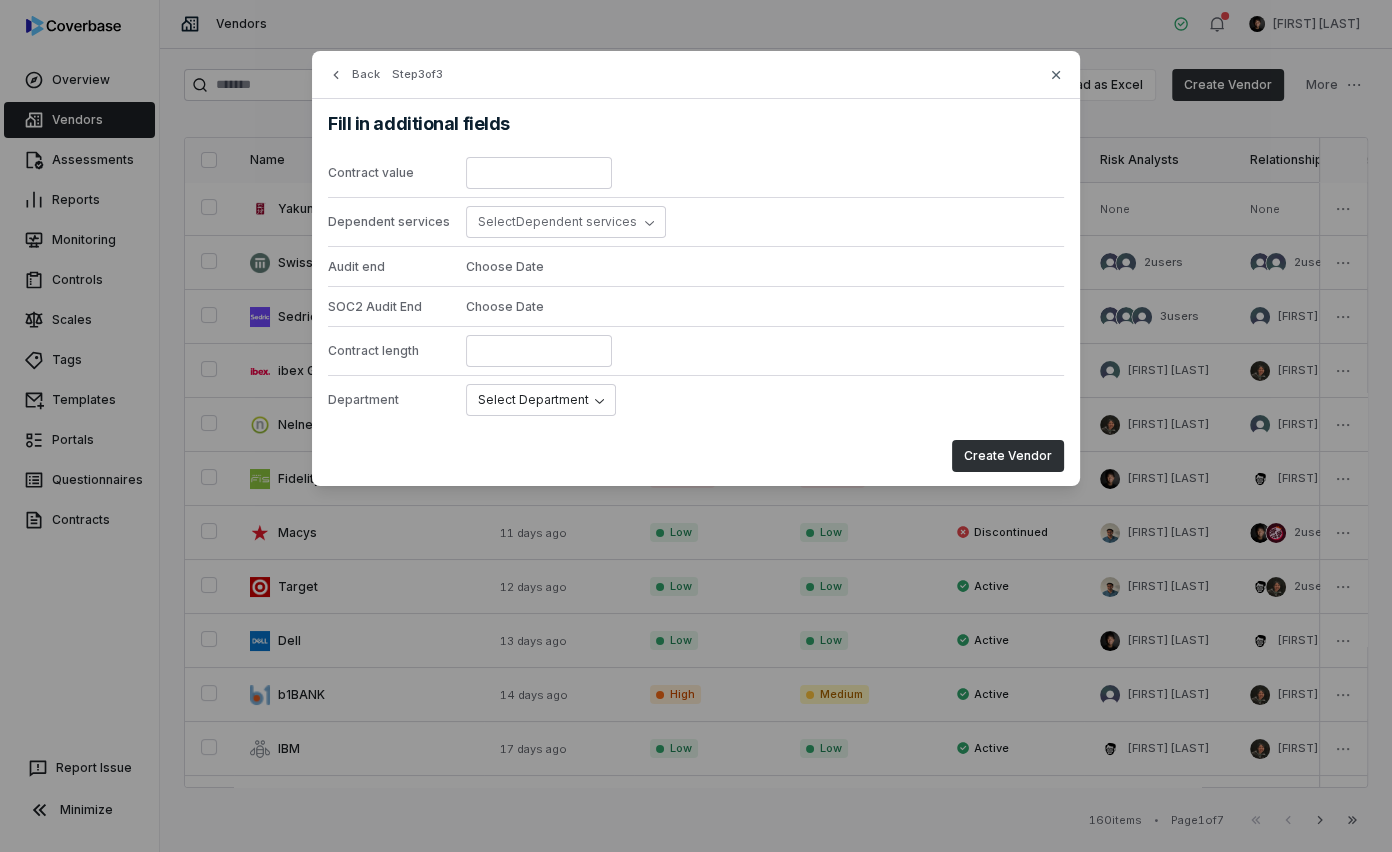 click on "Create Vendor" at bounding box center [1008, 456] 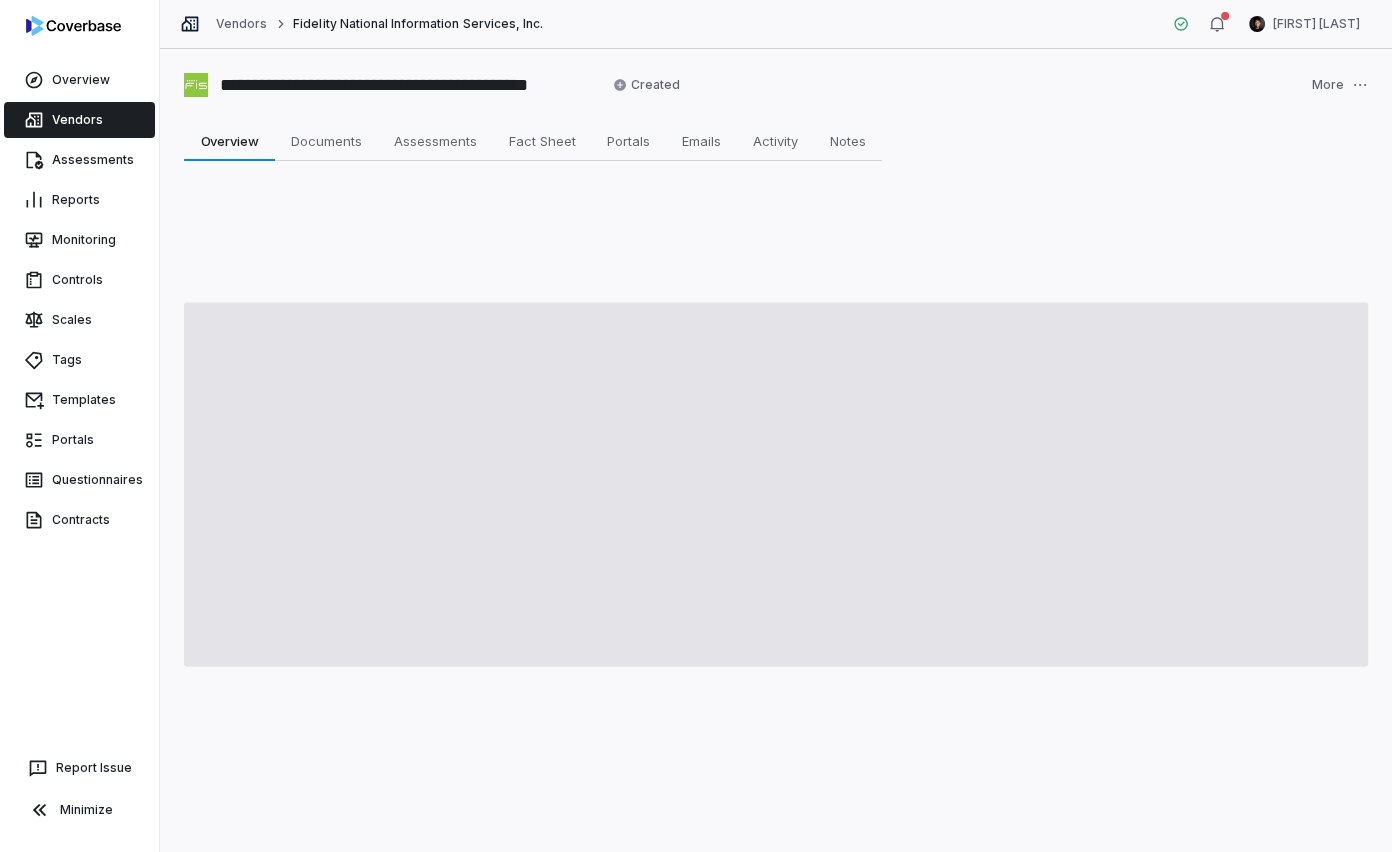 type on "*" 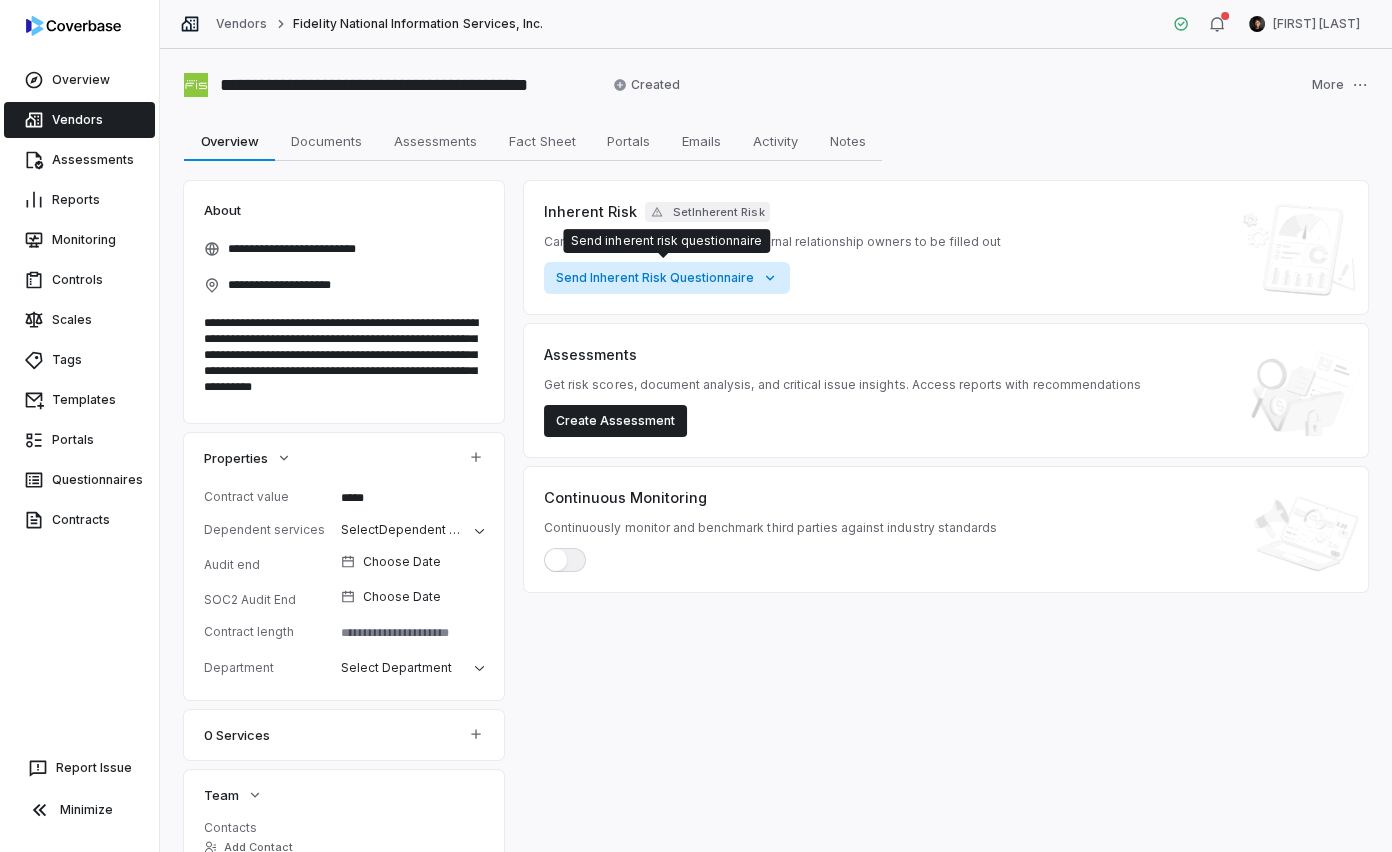 click on "**********" at bounding box center [696, 426] 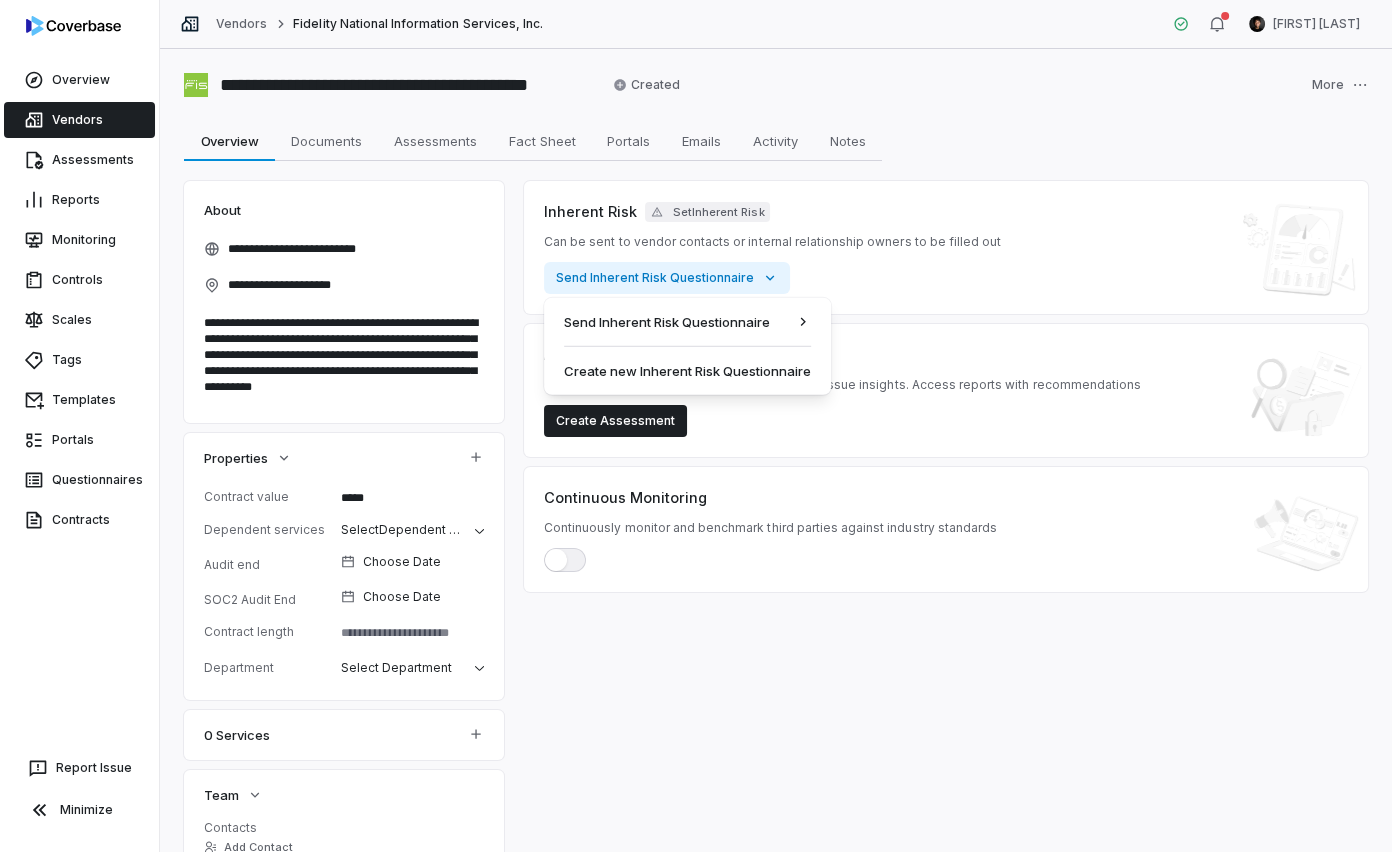 click on "**********" at bounding box center [696, 426] 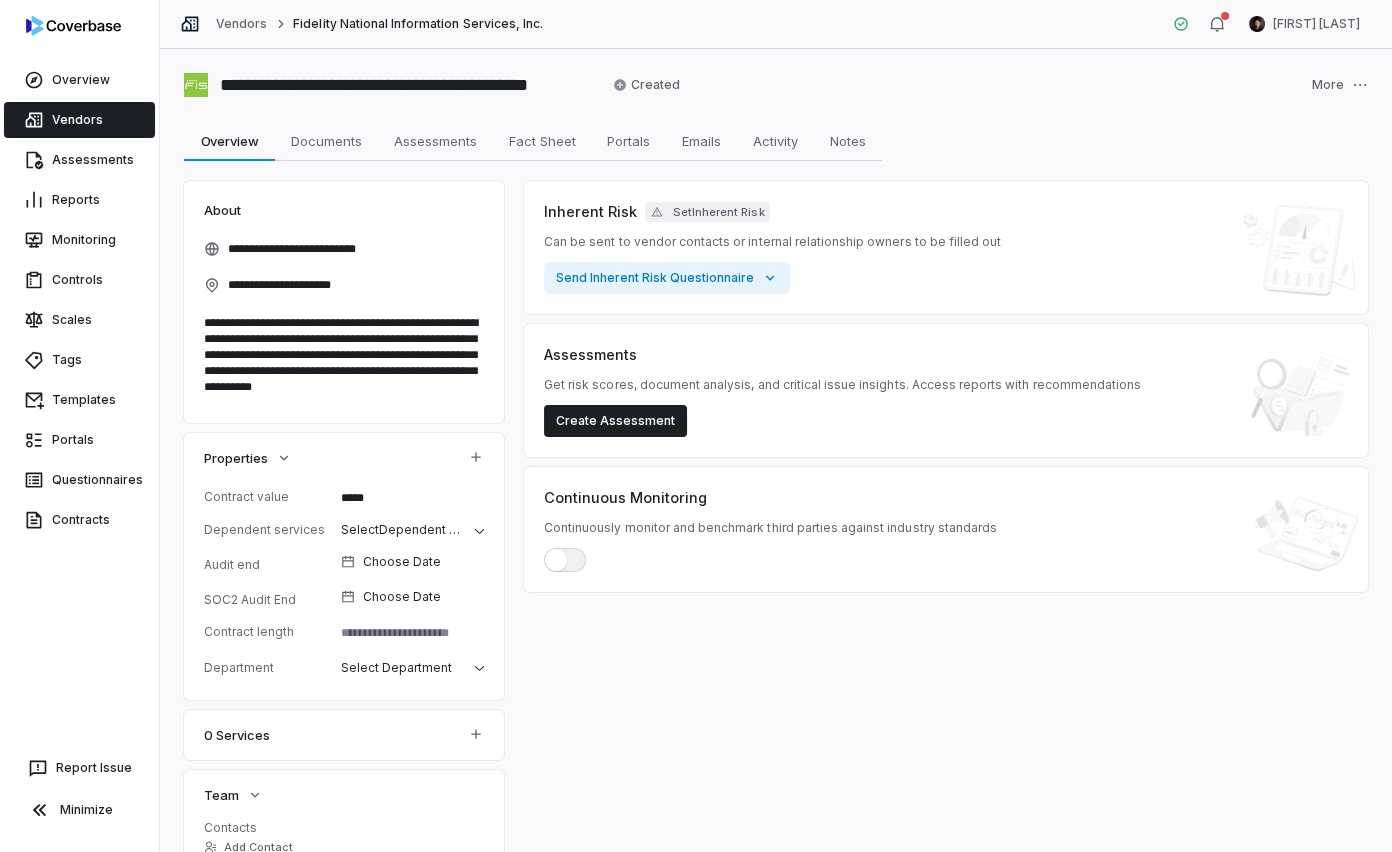 click on "Set  Inherent Risk" at bounding box center (707, 212) 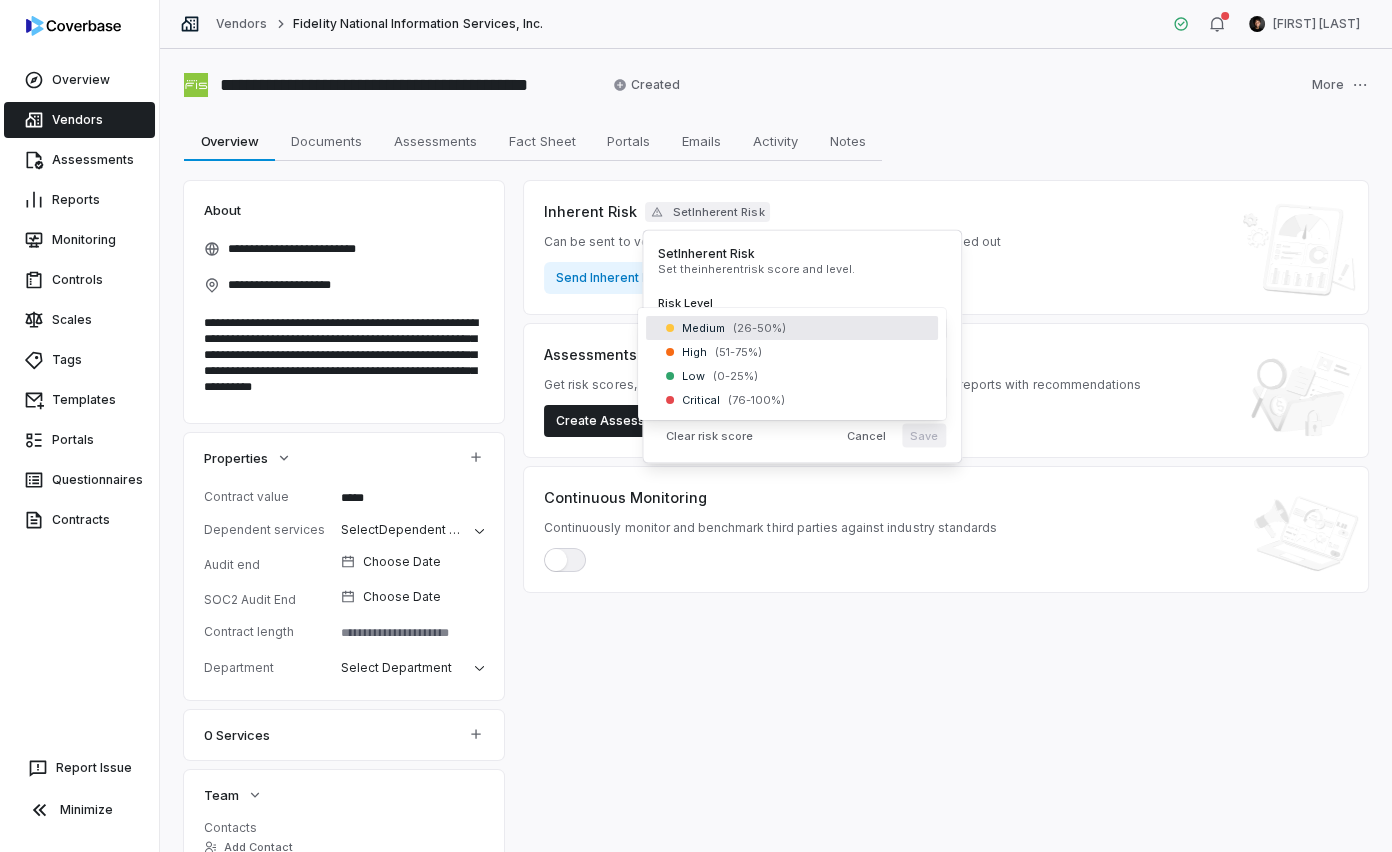 click on "**********" at bounding box center [696, 426] 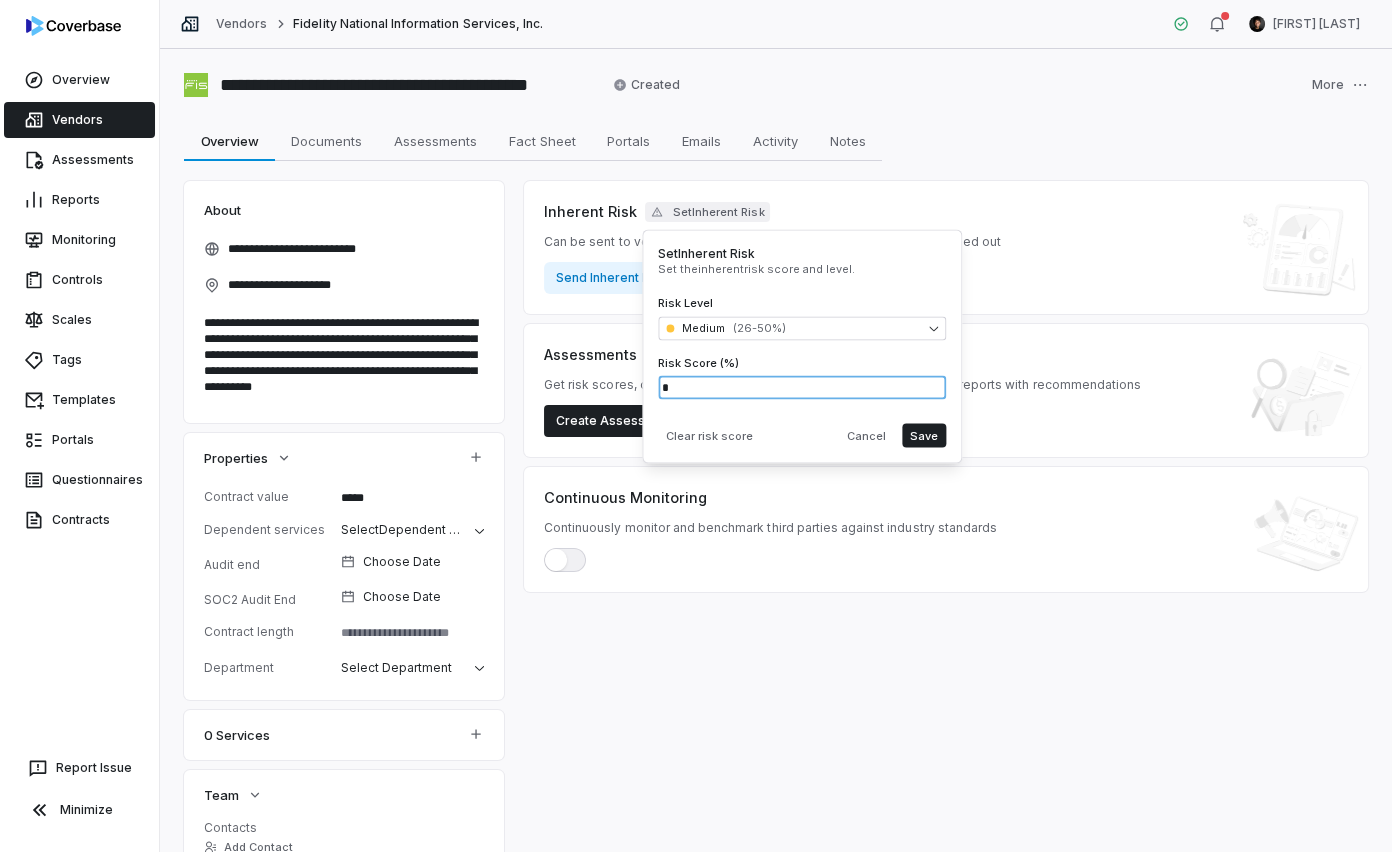 click on "*" at bounding box center (802, 388) 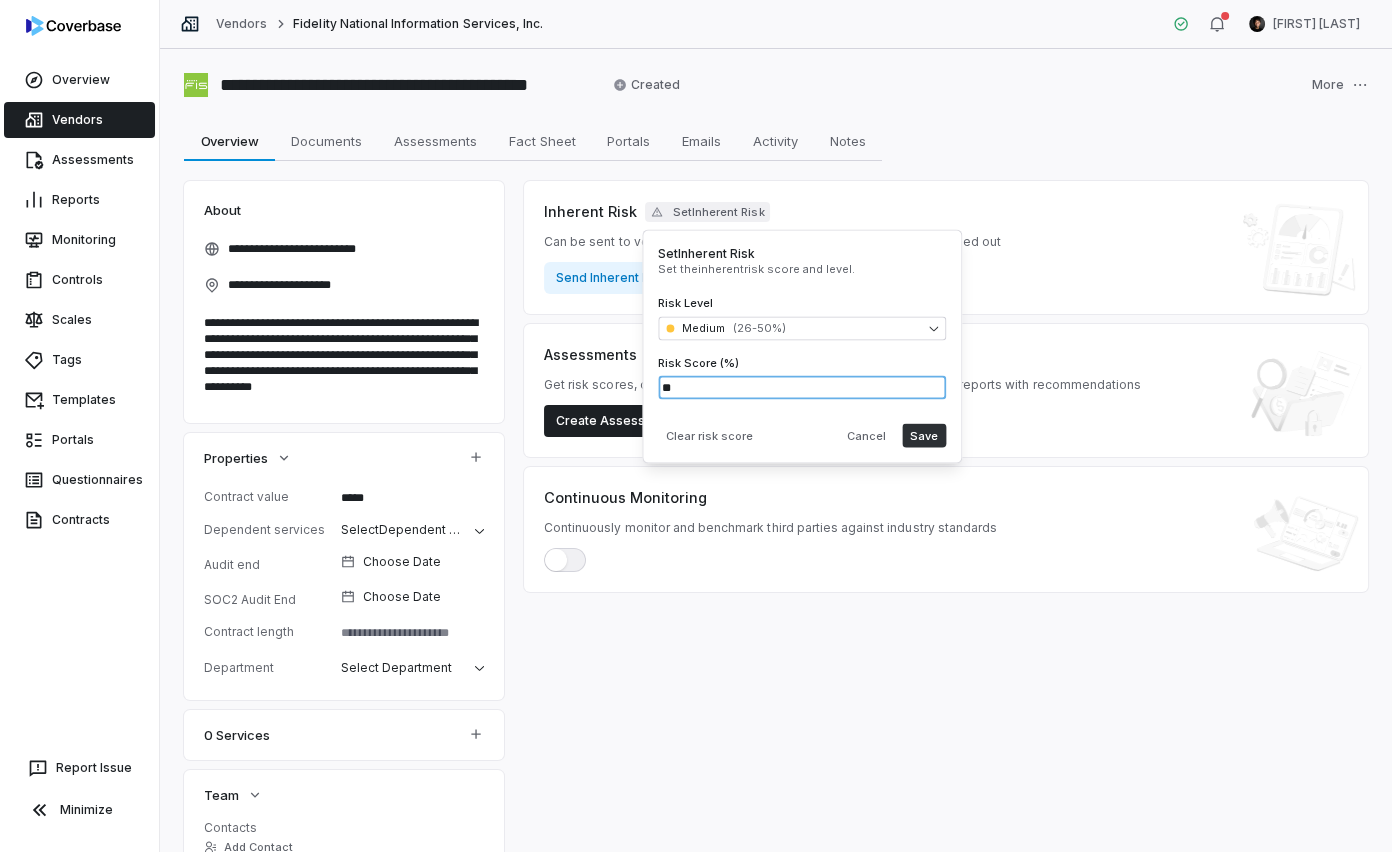 type on "**" 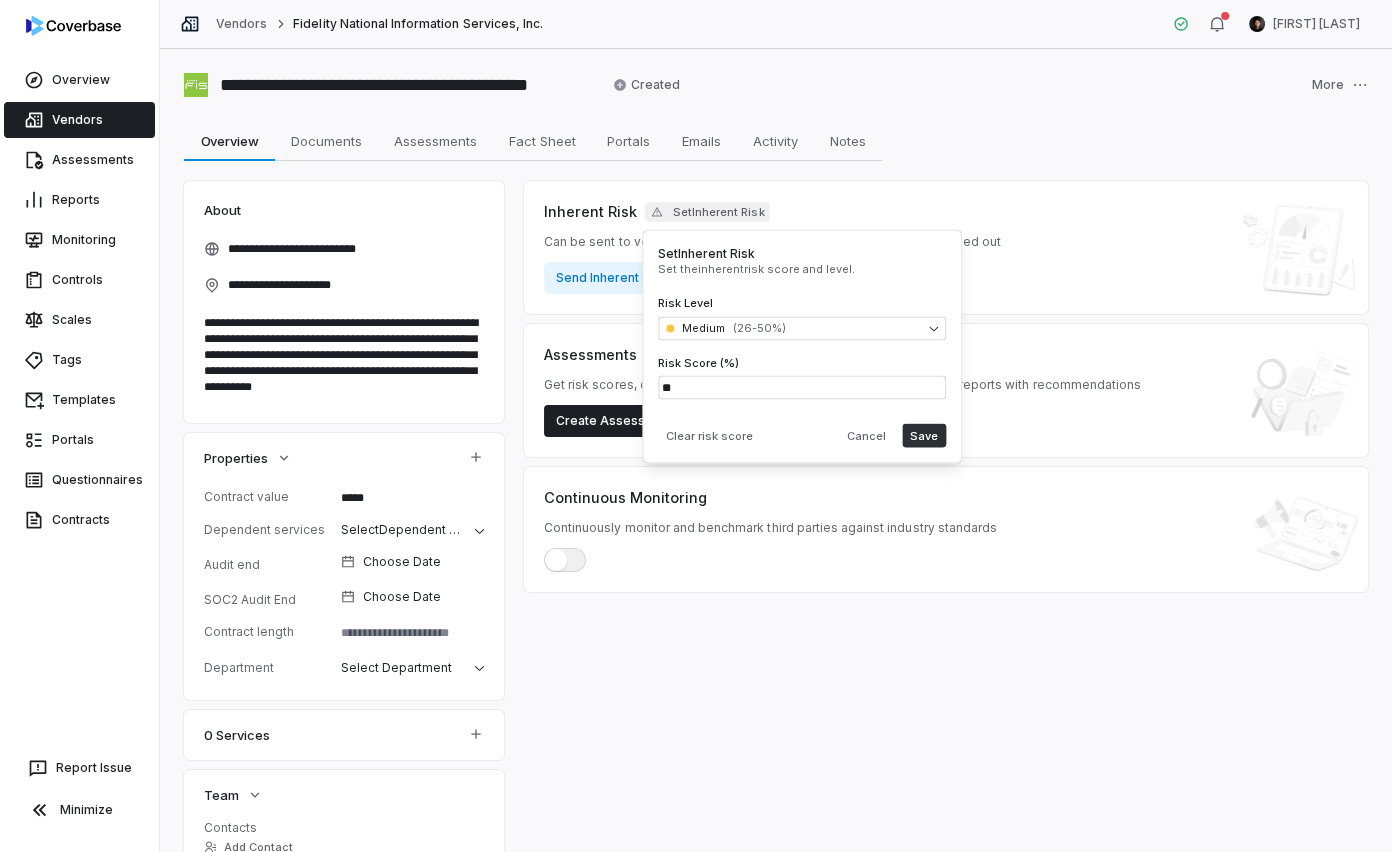 click on "Save" at bounding box center (924, 436) 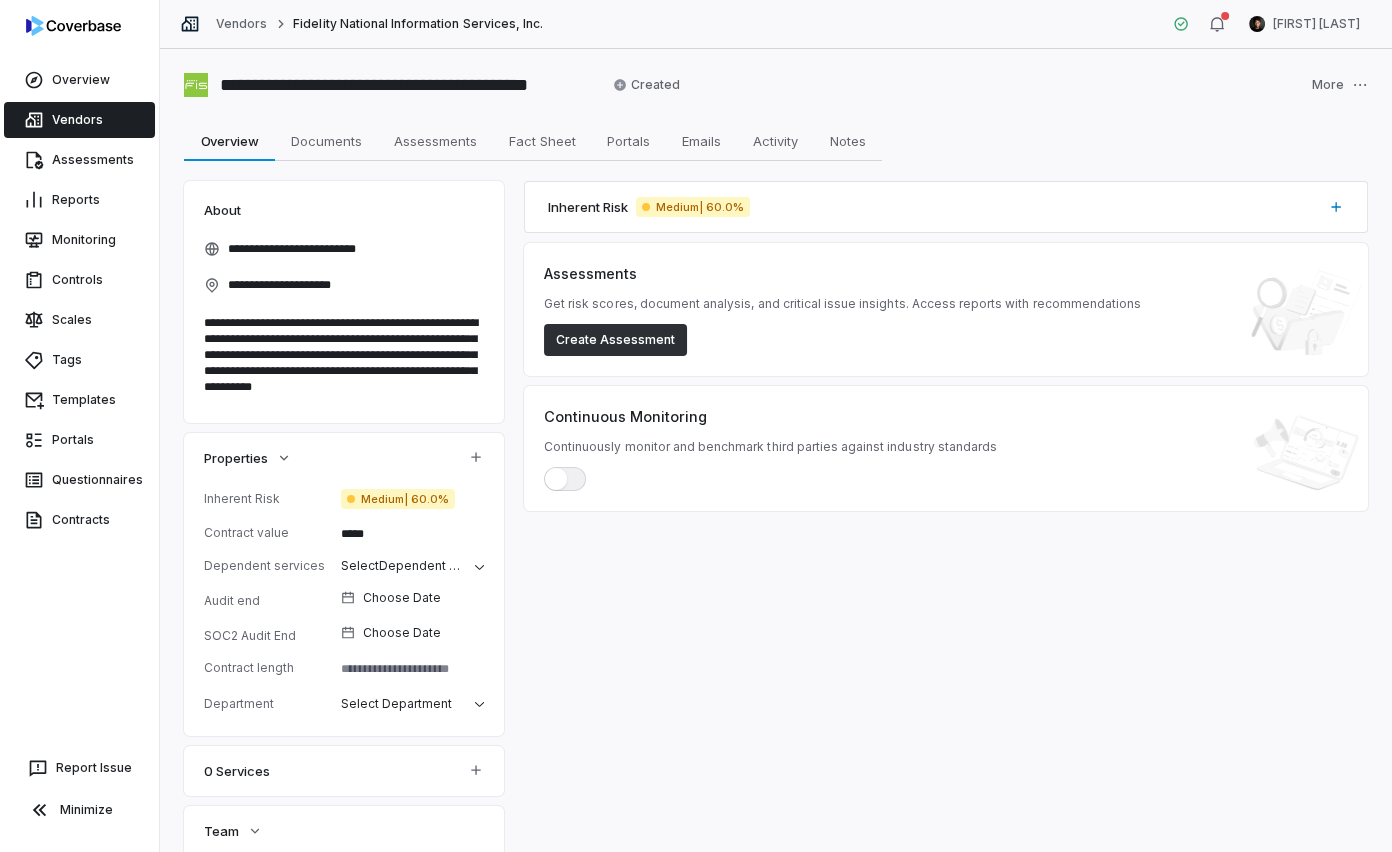 click on "Create Assessment" at bounding box center [615, 340] 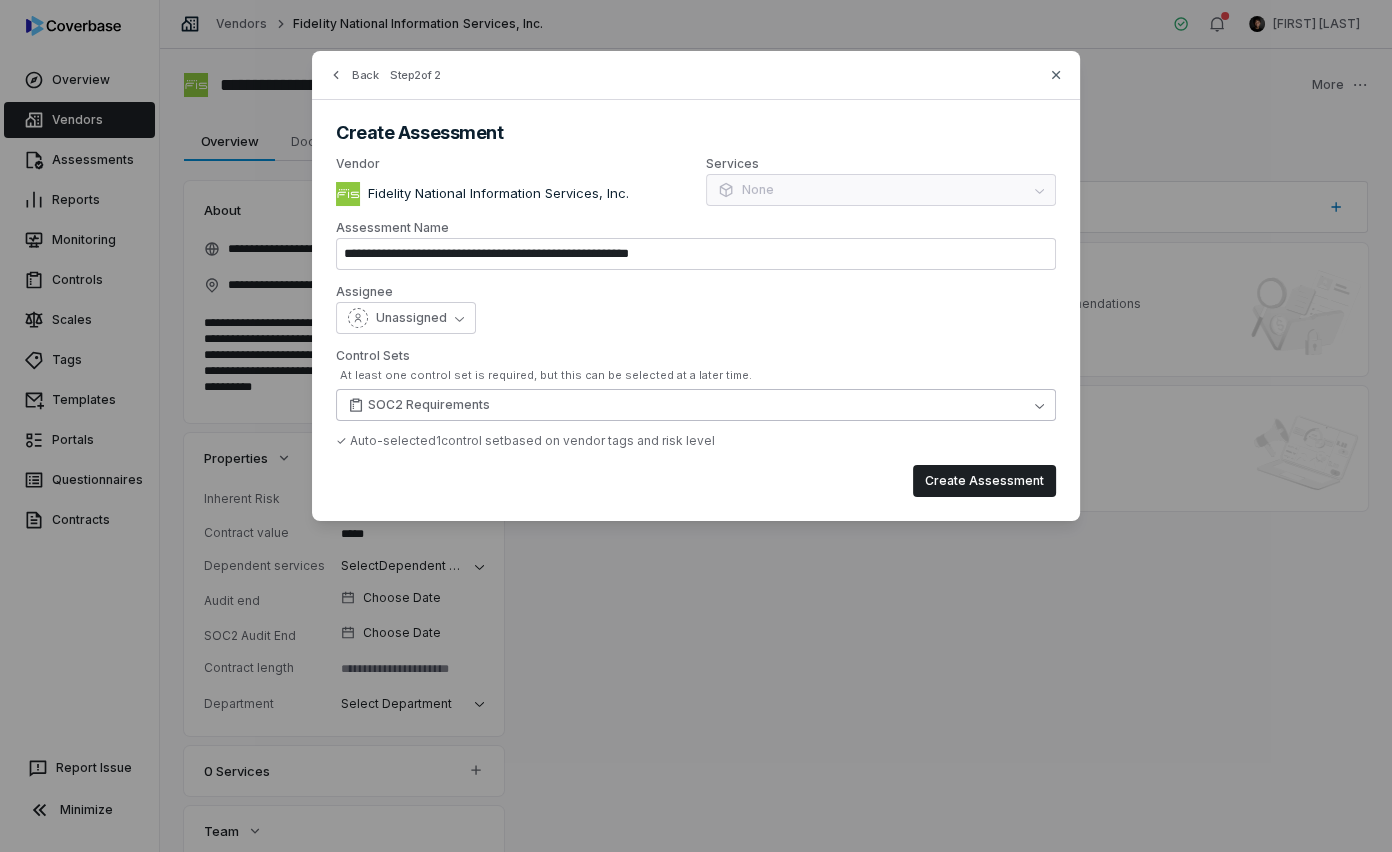 click on "SOC2 Requirements" at bounding box center [696, 405] 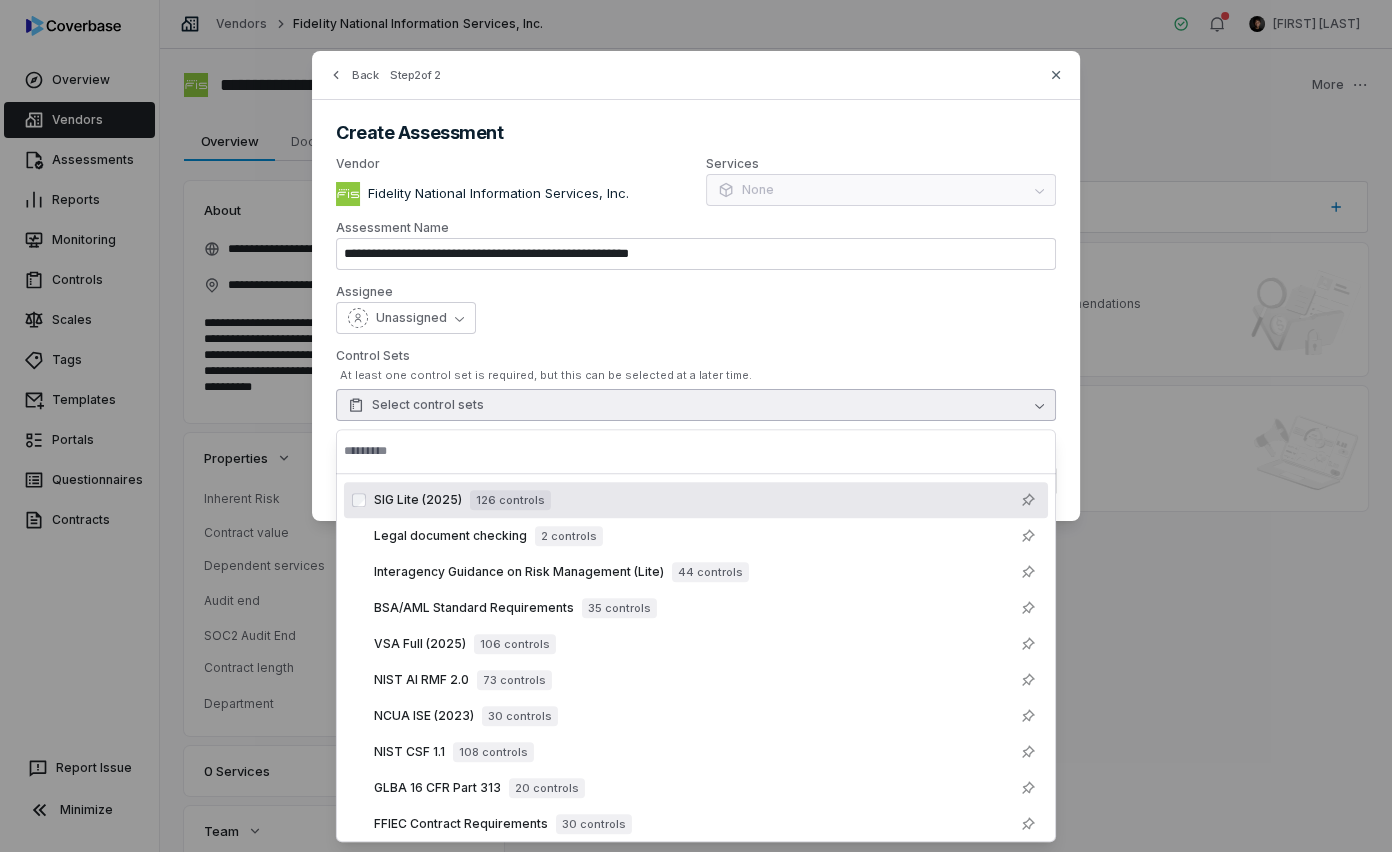 scroll, scrollTop: 1475, scrollLeft: 0, axis: vertical 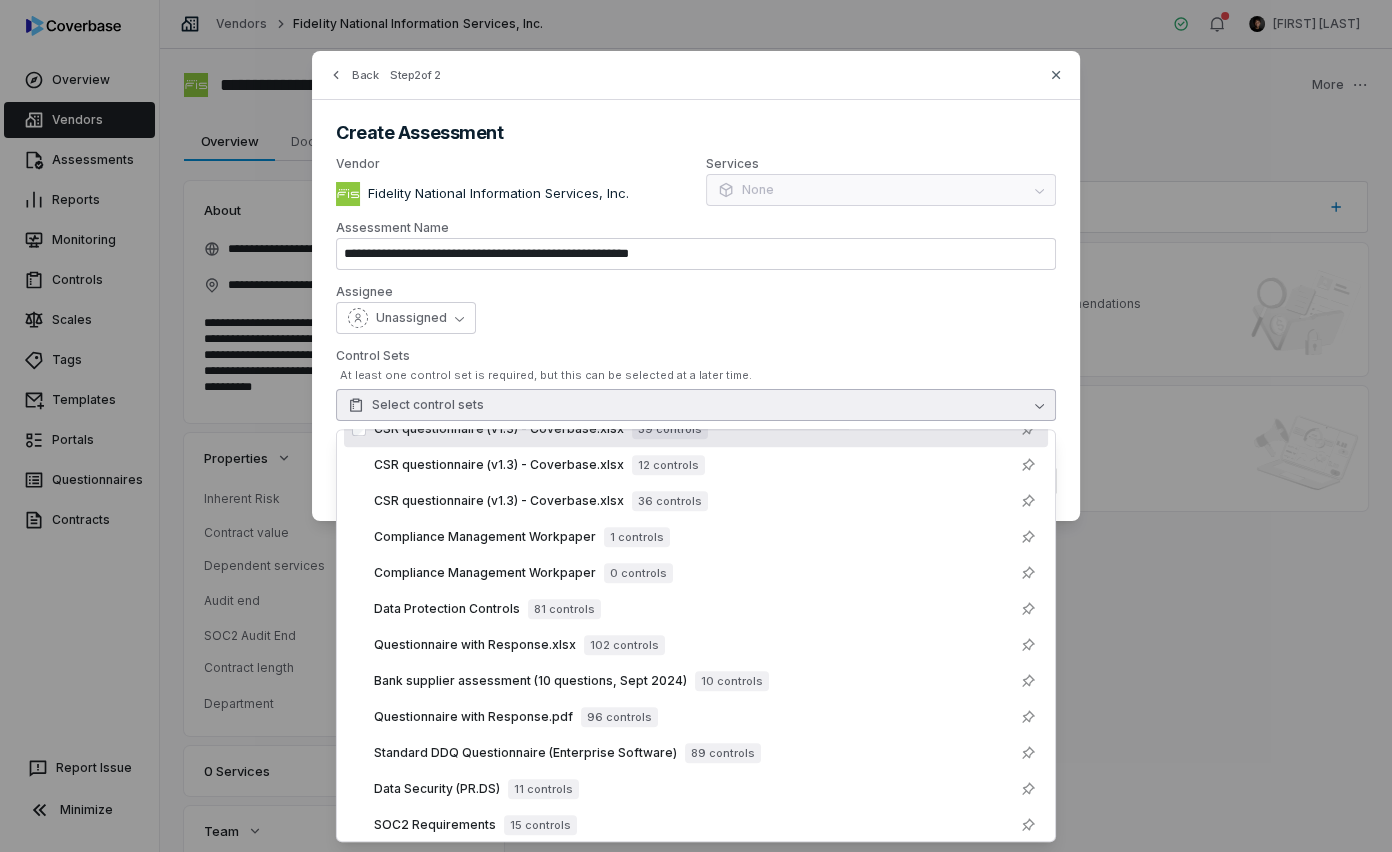 click on "Select control sets" at bounding box center [416, 405] 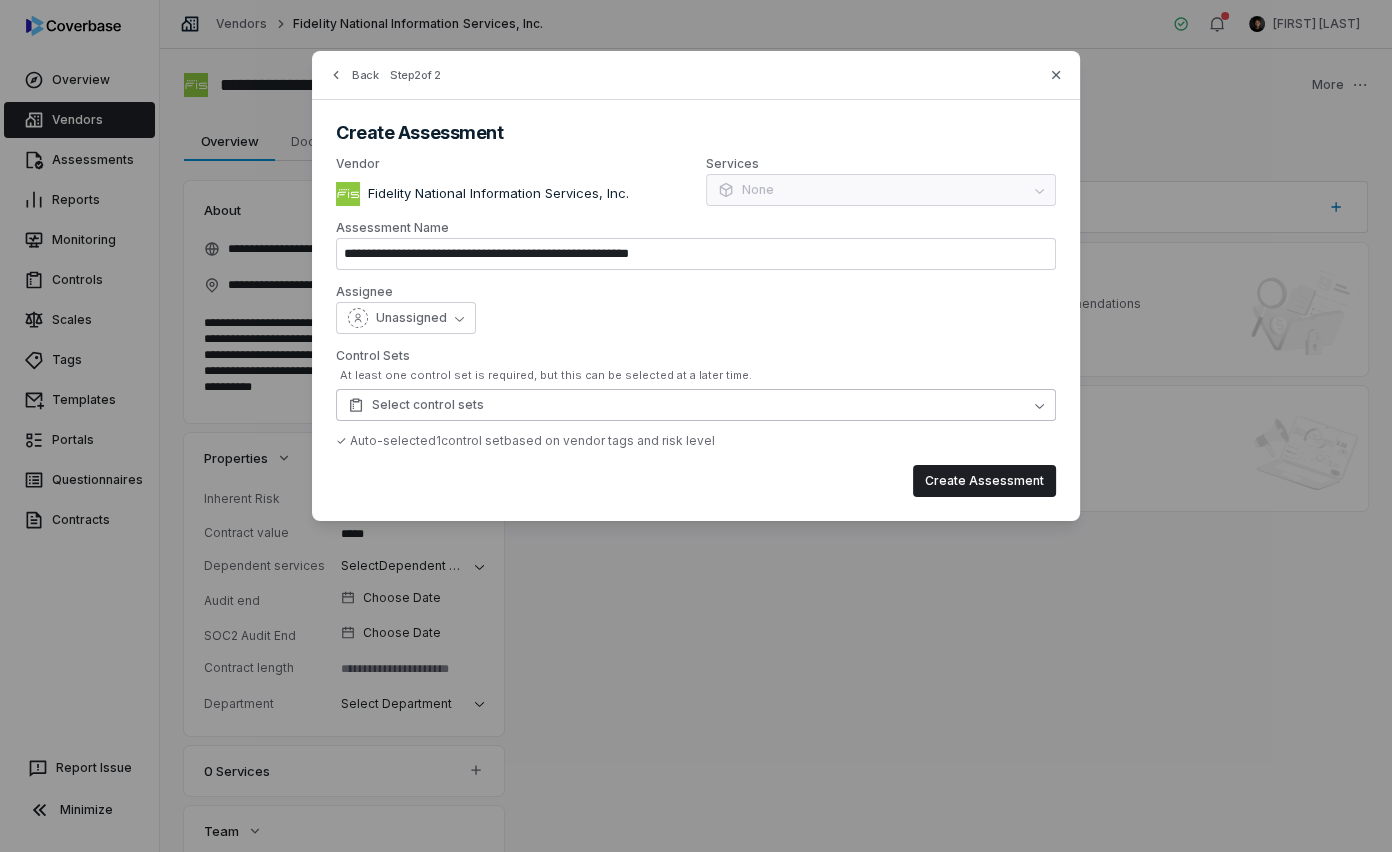 click on "Select control sets" at bounding box center (416, 405) 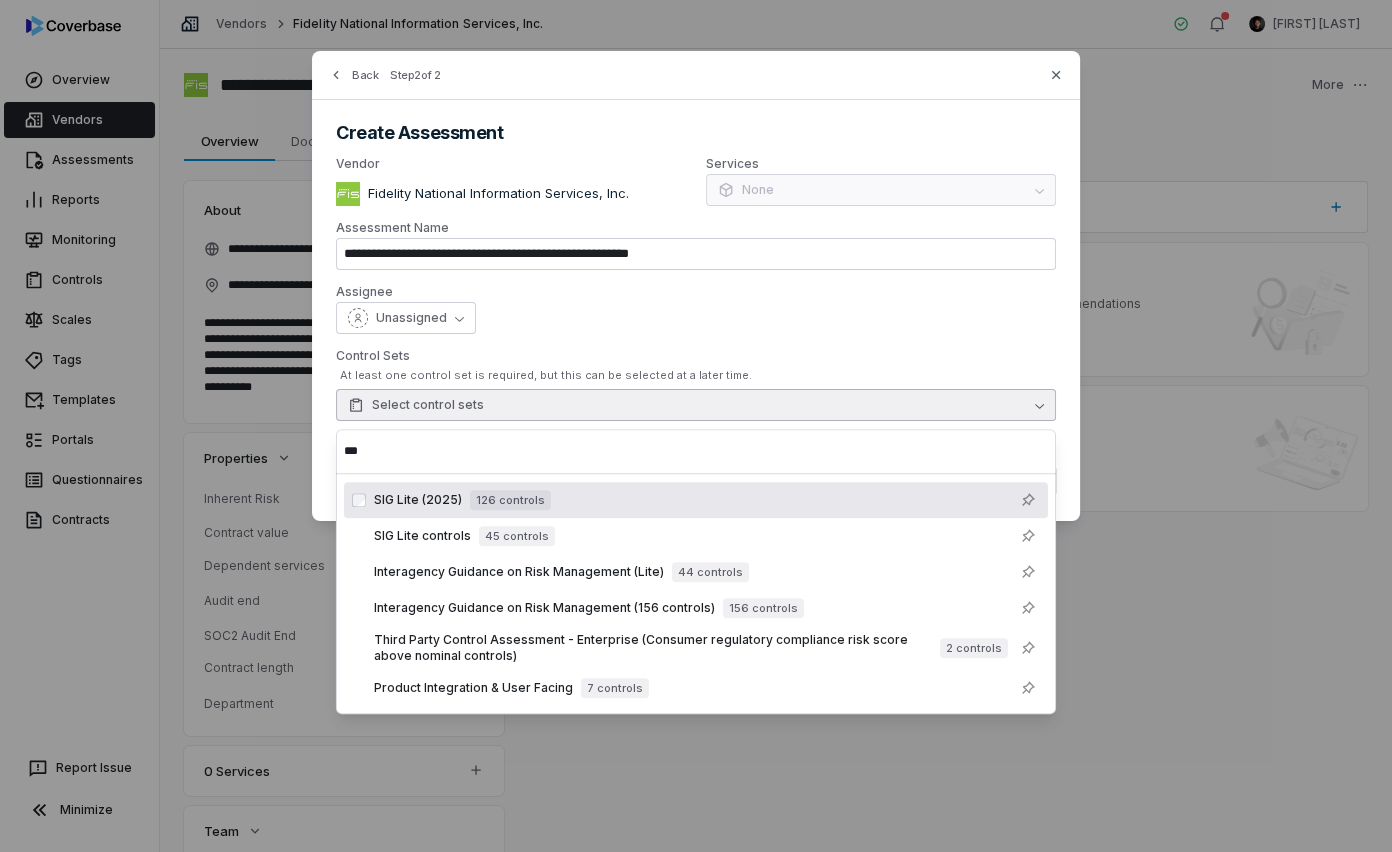 type on "***" 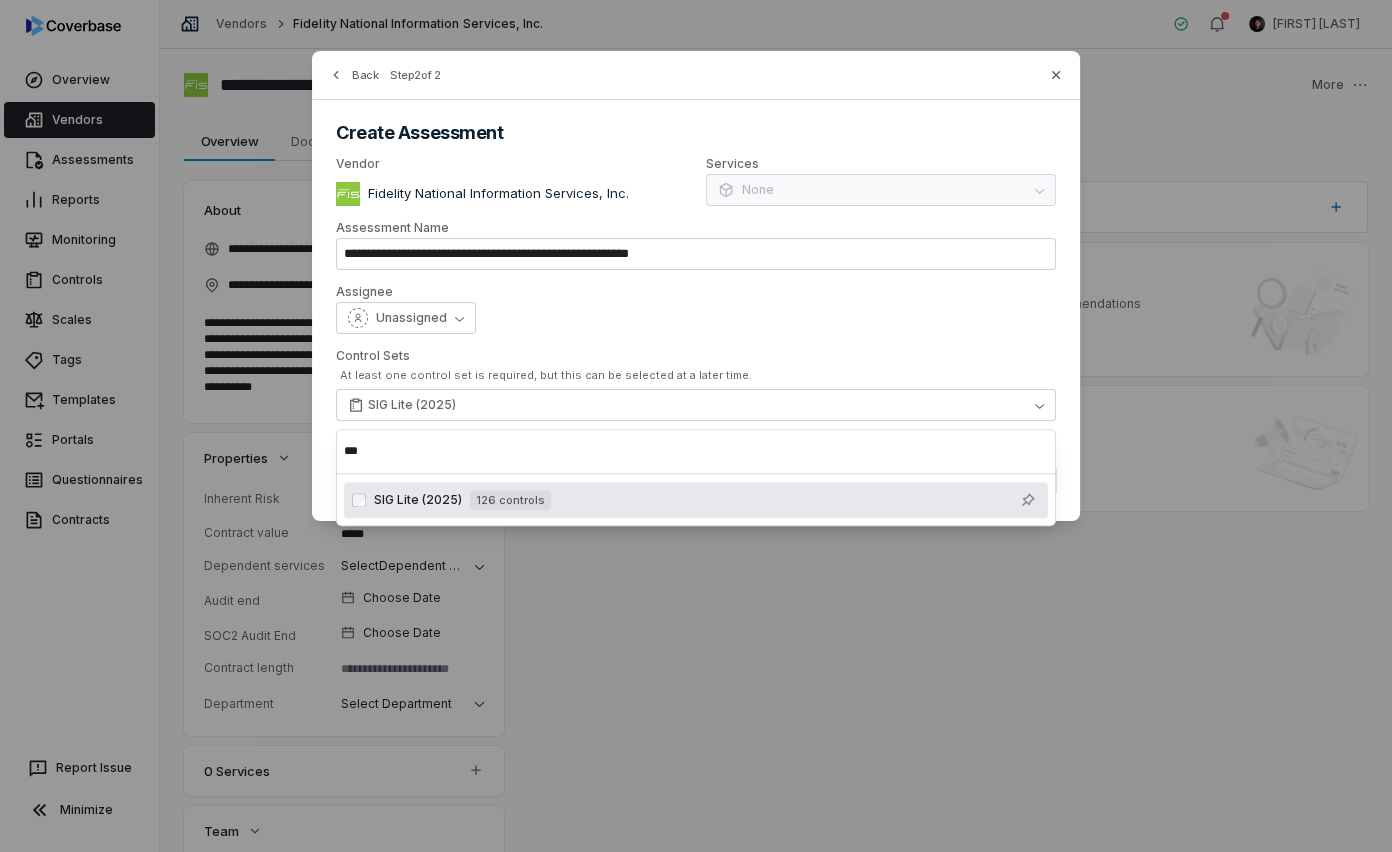 click on "Unassigned" at bounding box center [696, 318] 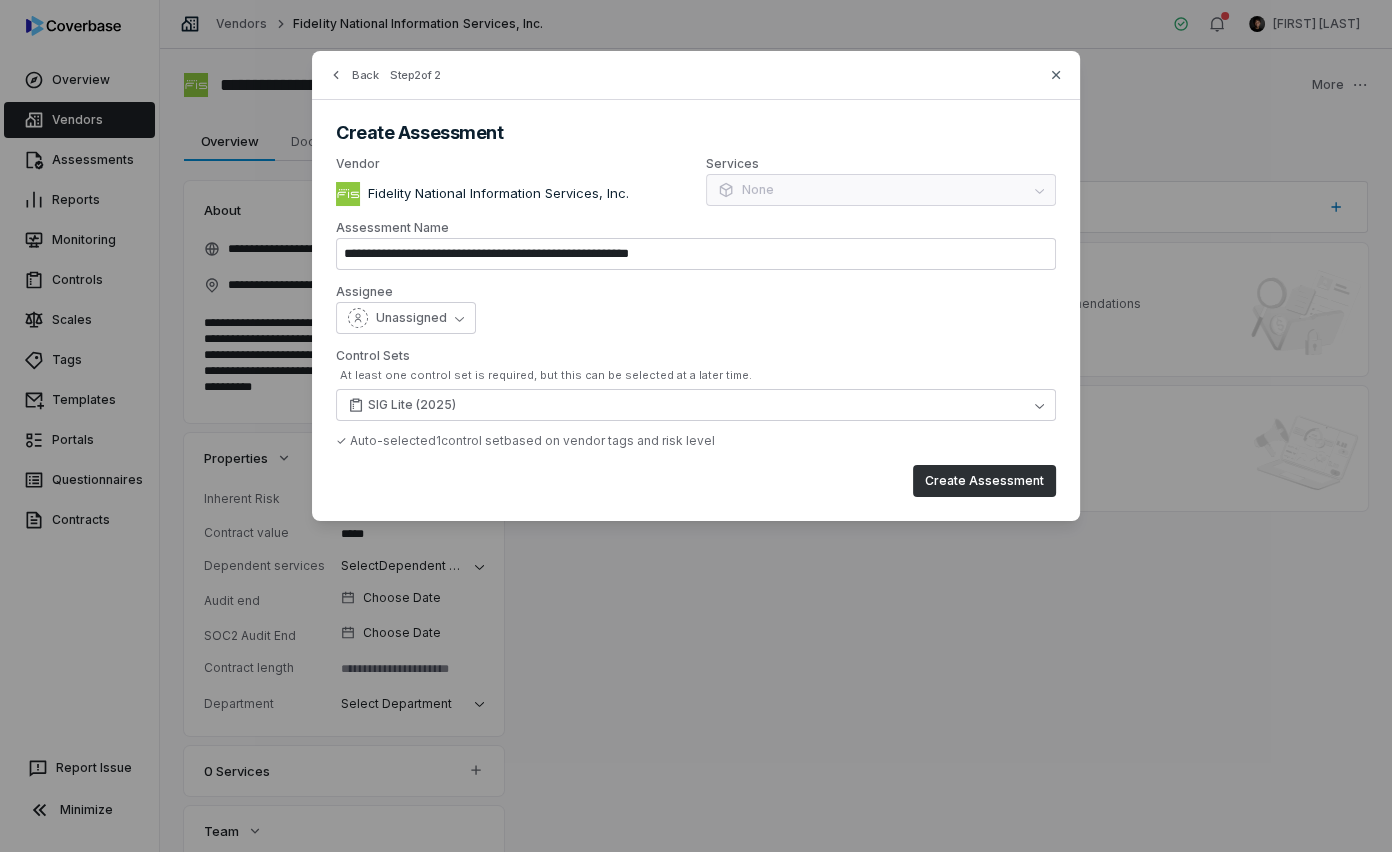 click on "Create Assessment" at bounding box center (984, 481) 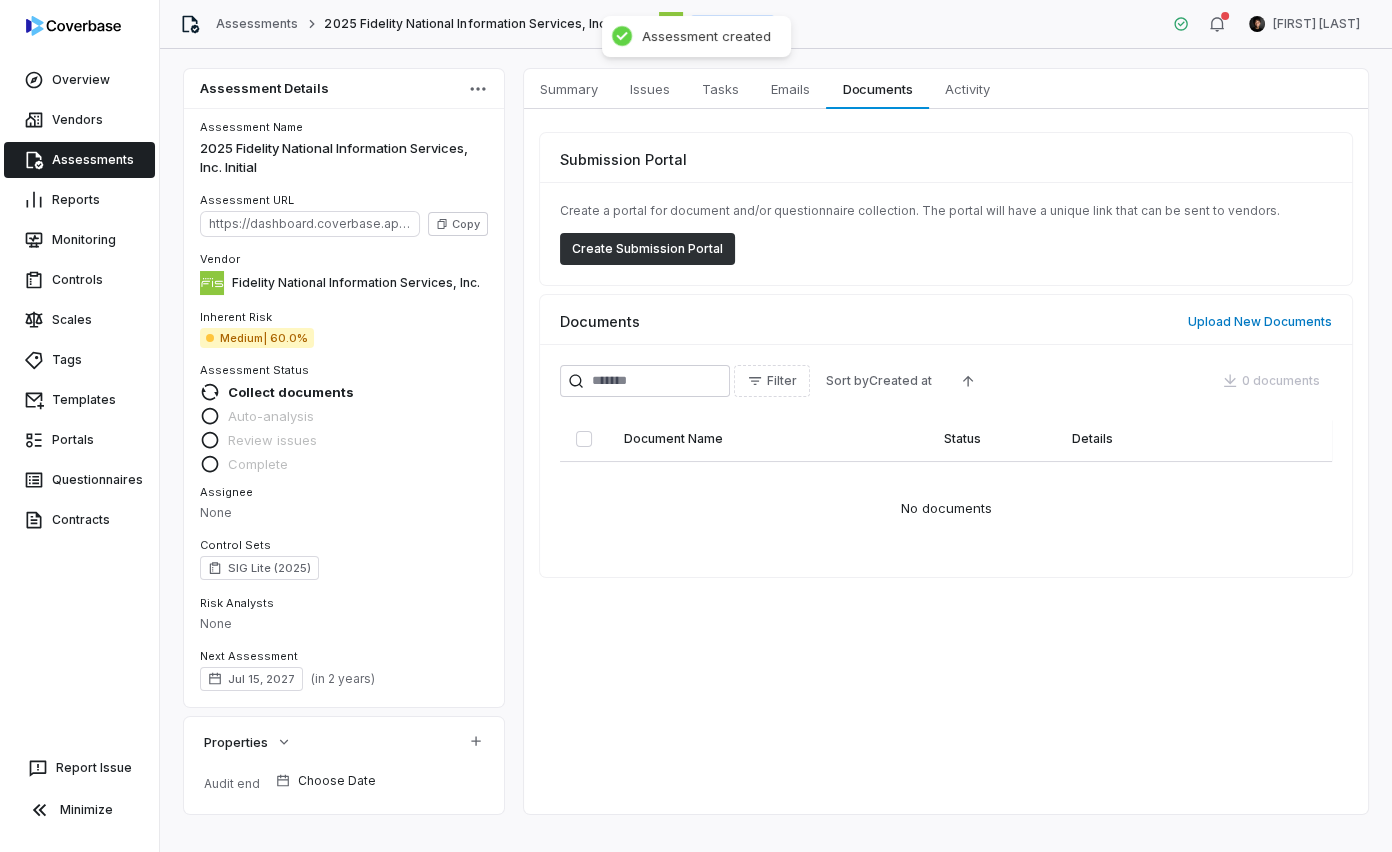 click on "Create Submission Portal" at bounding box center [647, 249] 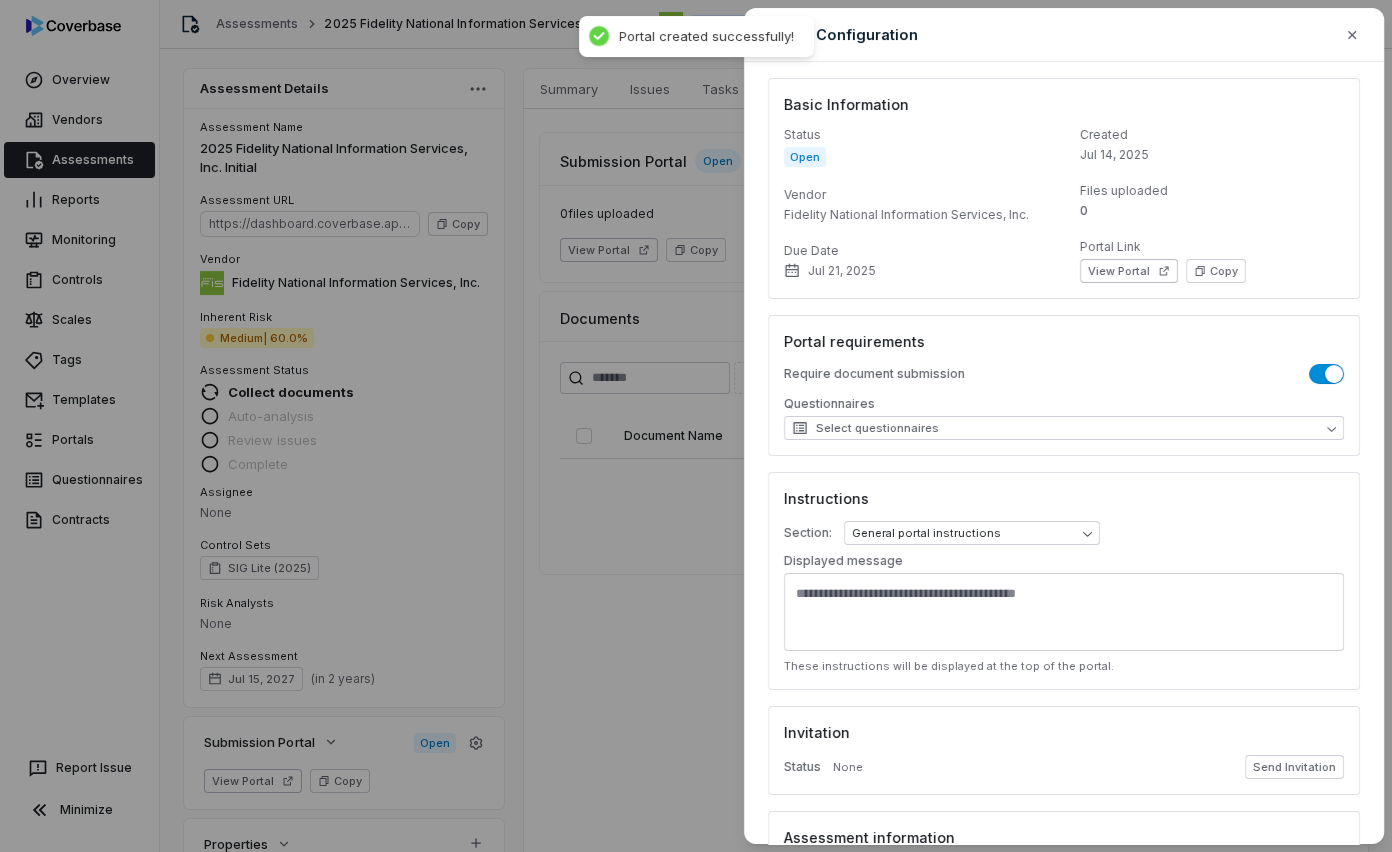 scroll, scrollTop: 184, scrollLeft: 0, axis: vertical 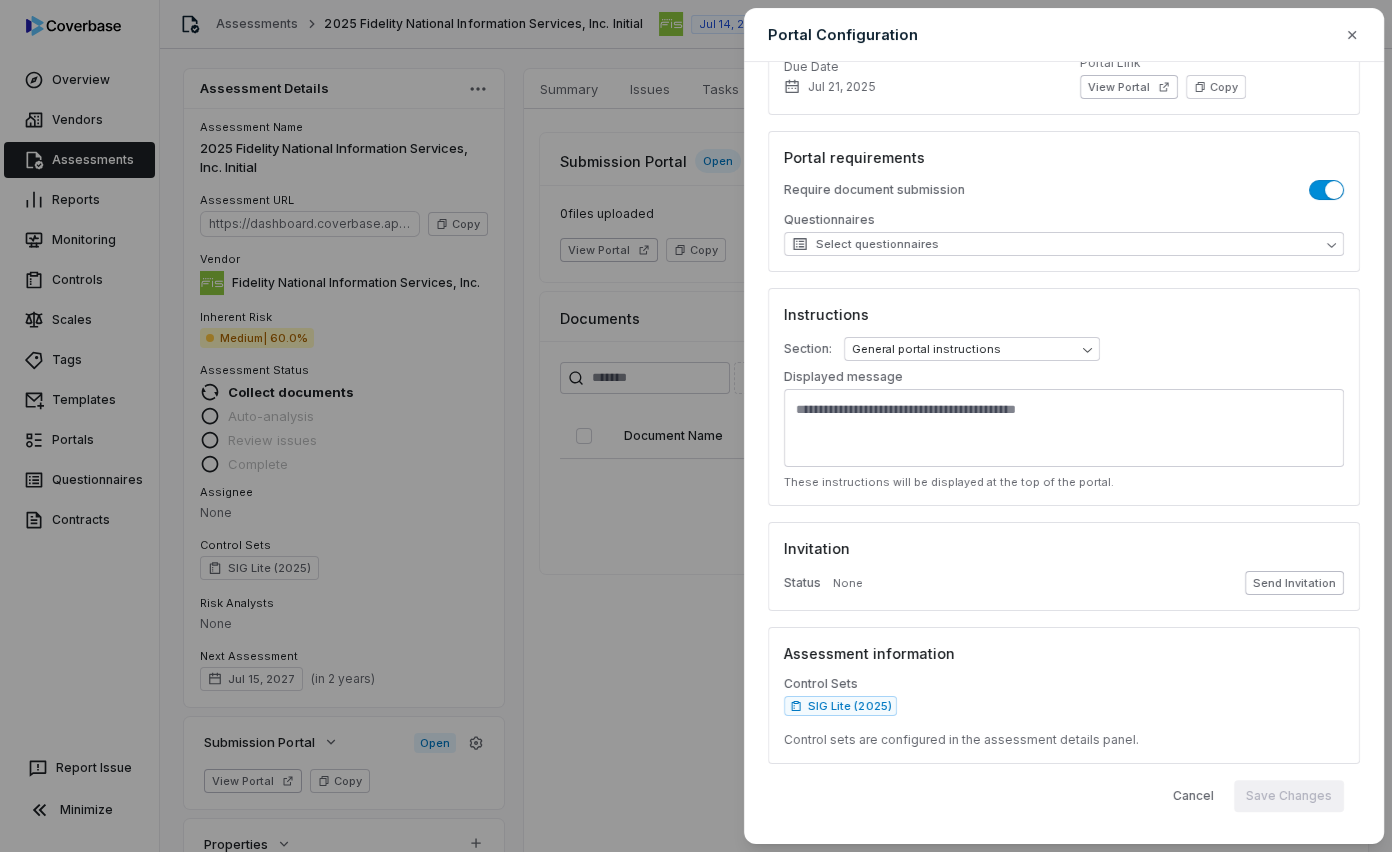 click on "Send Invitation" at bounding box center (1294, 583) 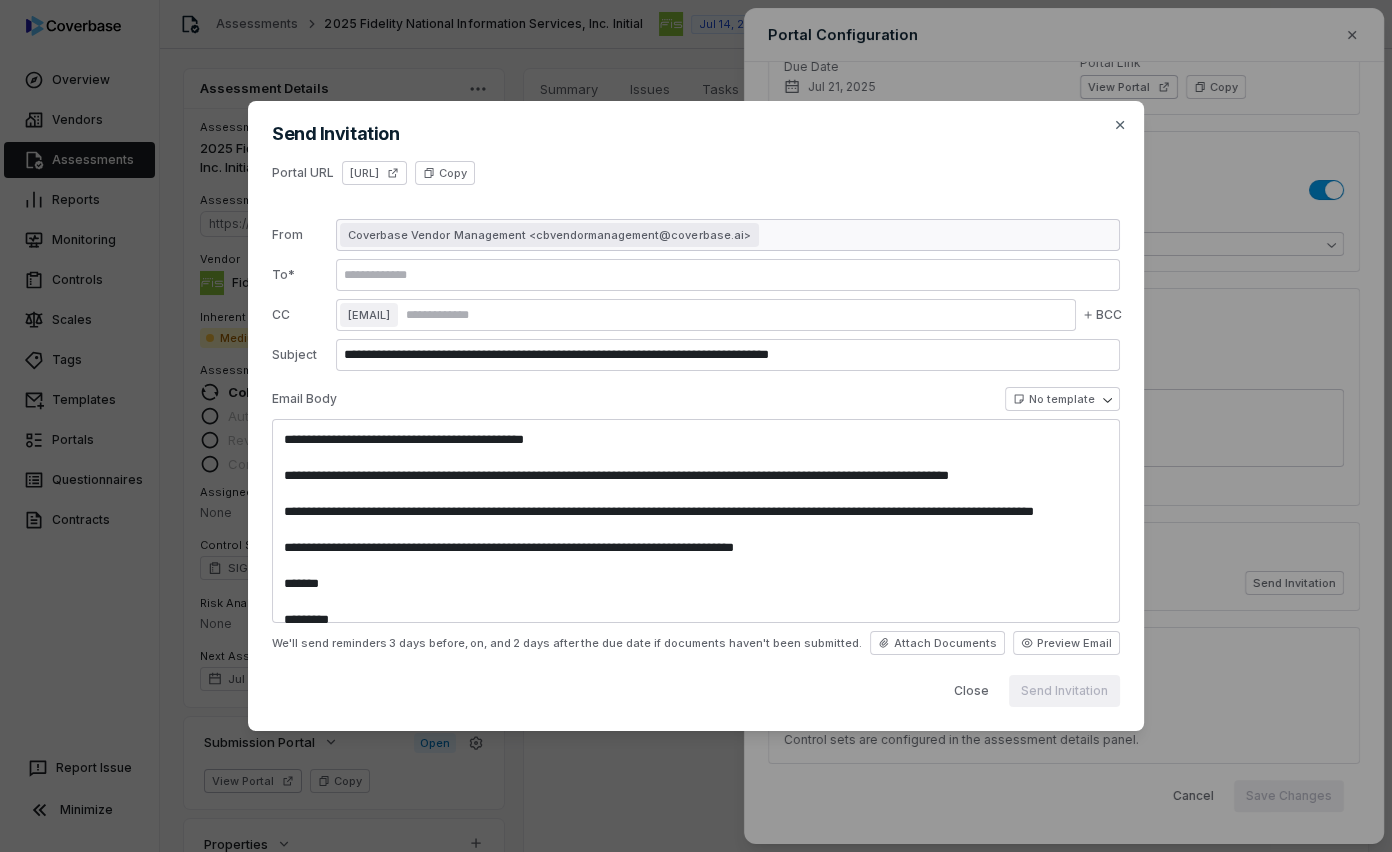 type on "**********" 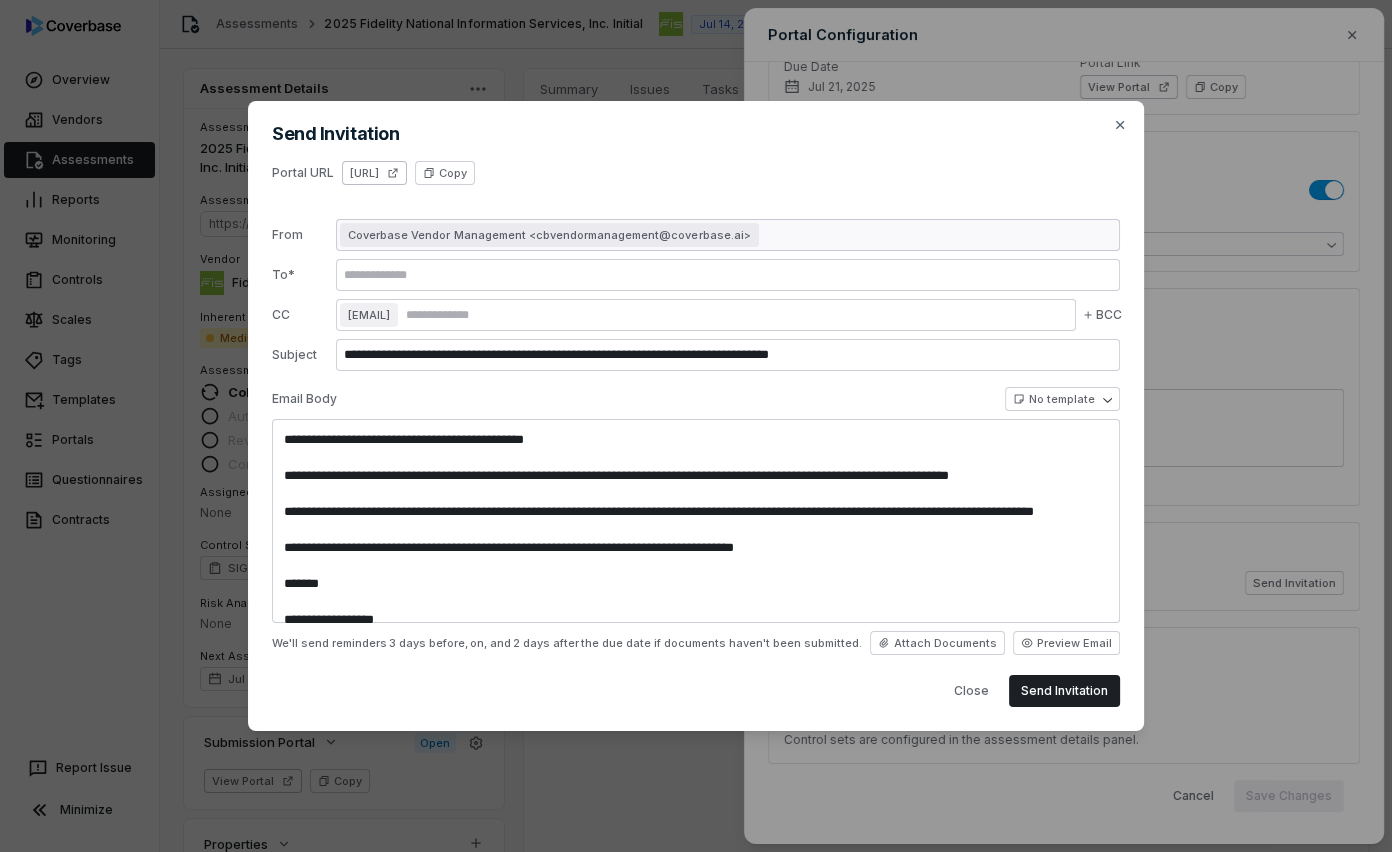 click on "[URL]" at bounding box center [374, 173] 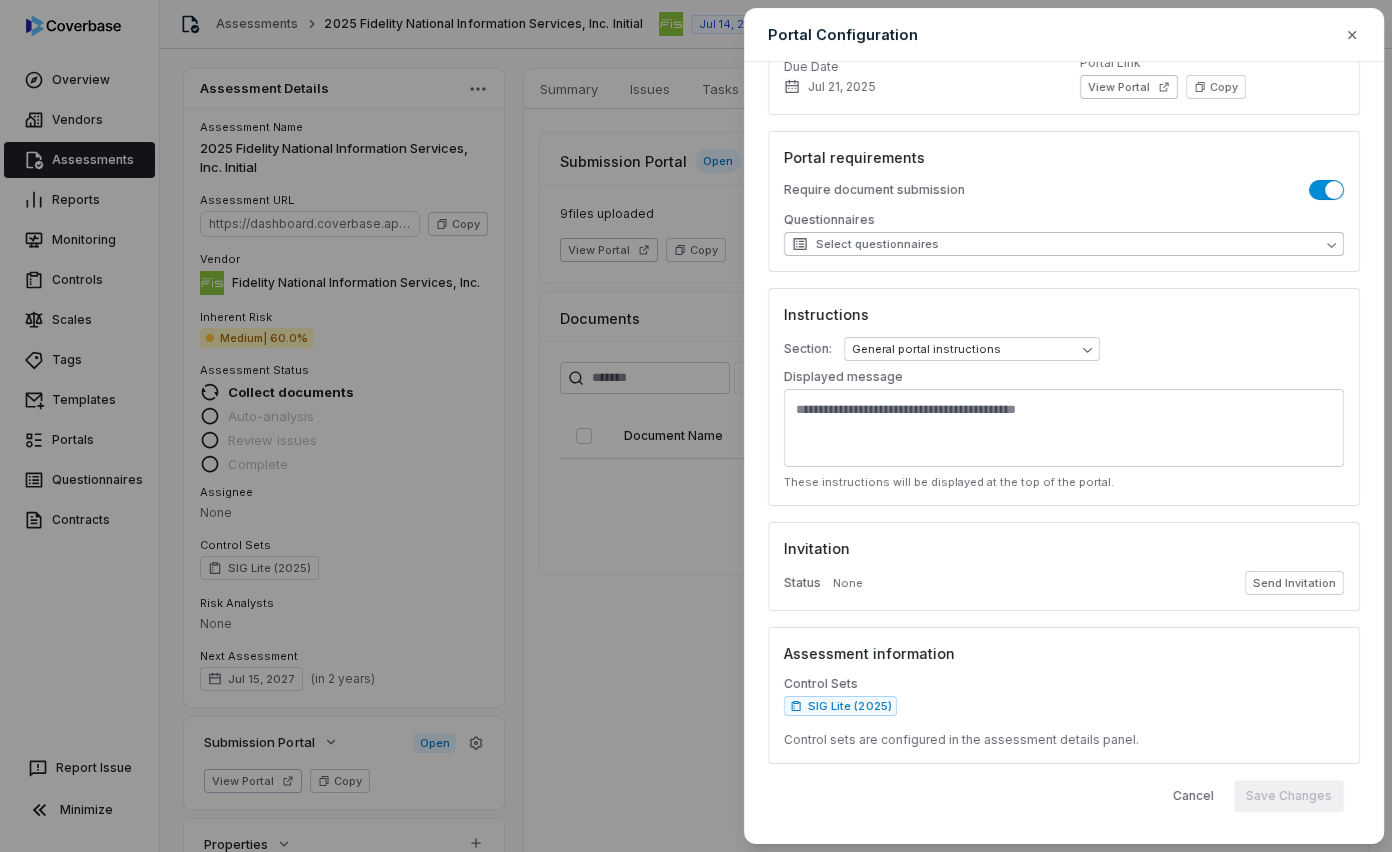 click on "Select questionnaires" at bounding box center (1064, 244) 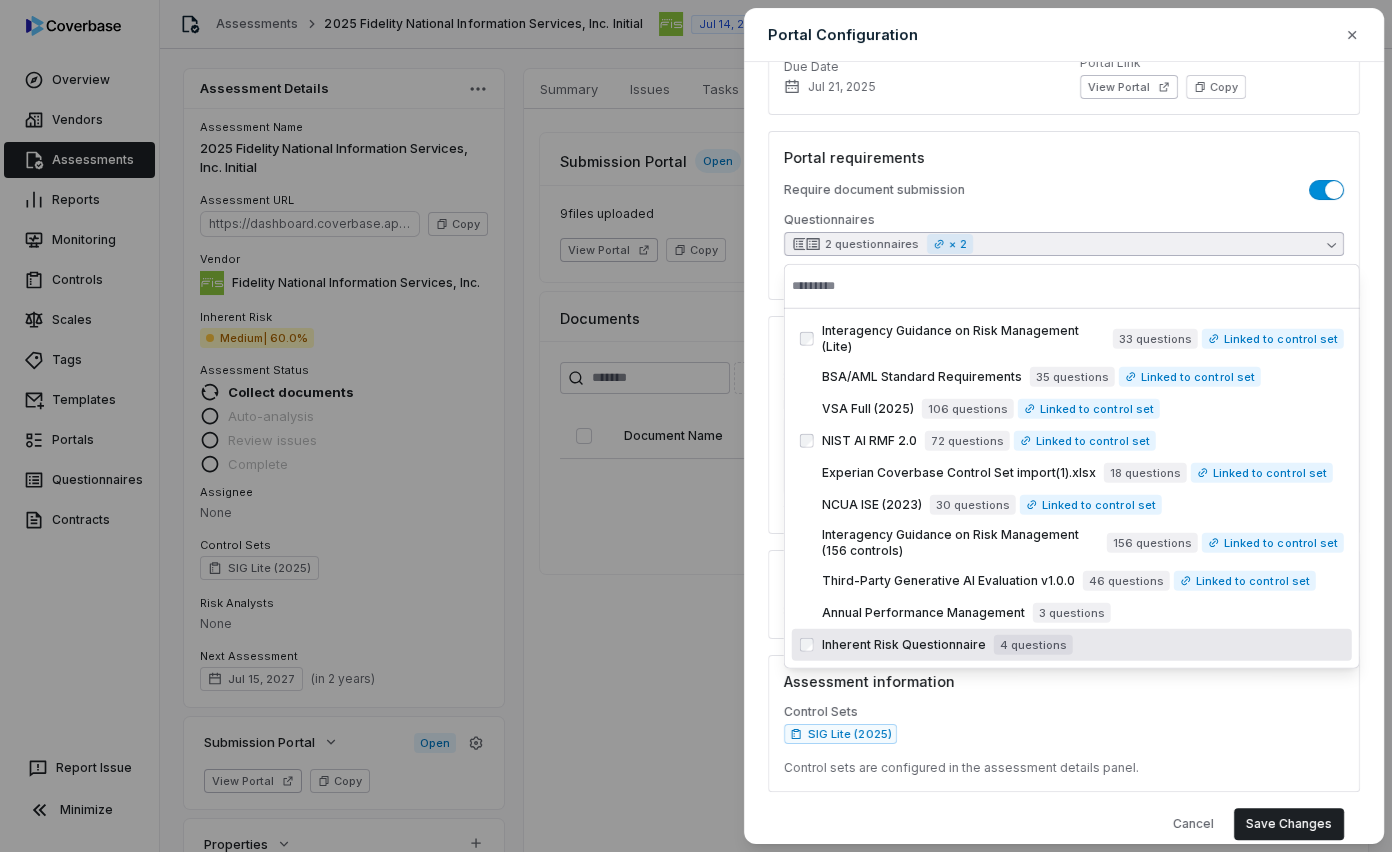 click on "Cancel Save Changes" at bounding box center (1064, 824) 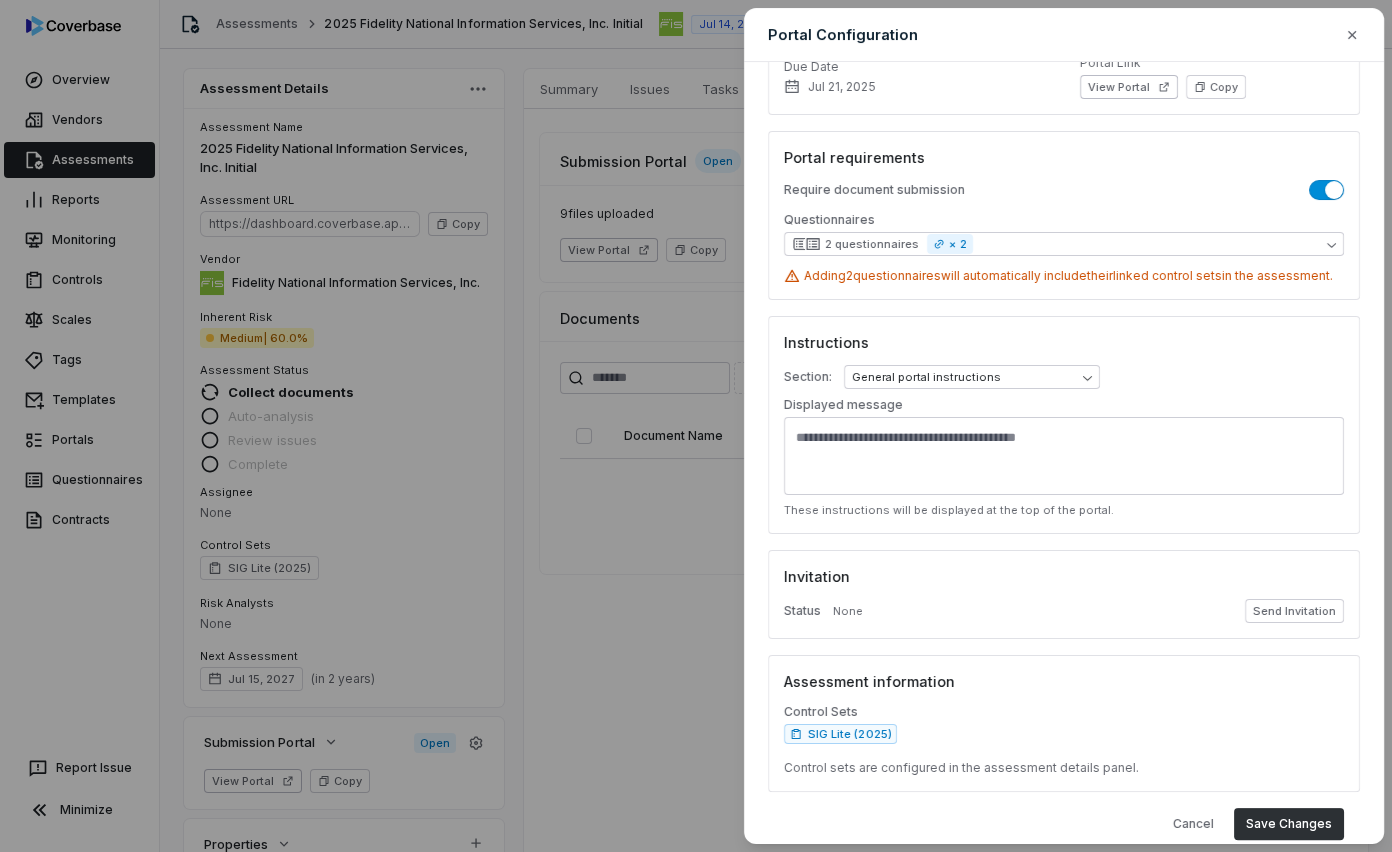 click on "Save Changes" at bounding box center (1289, 824) 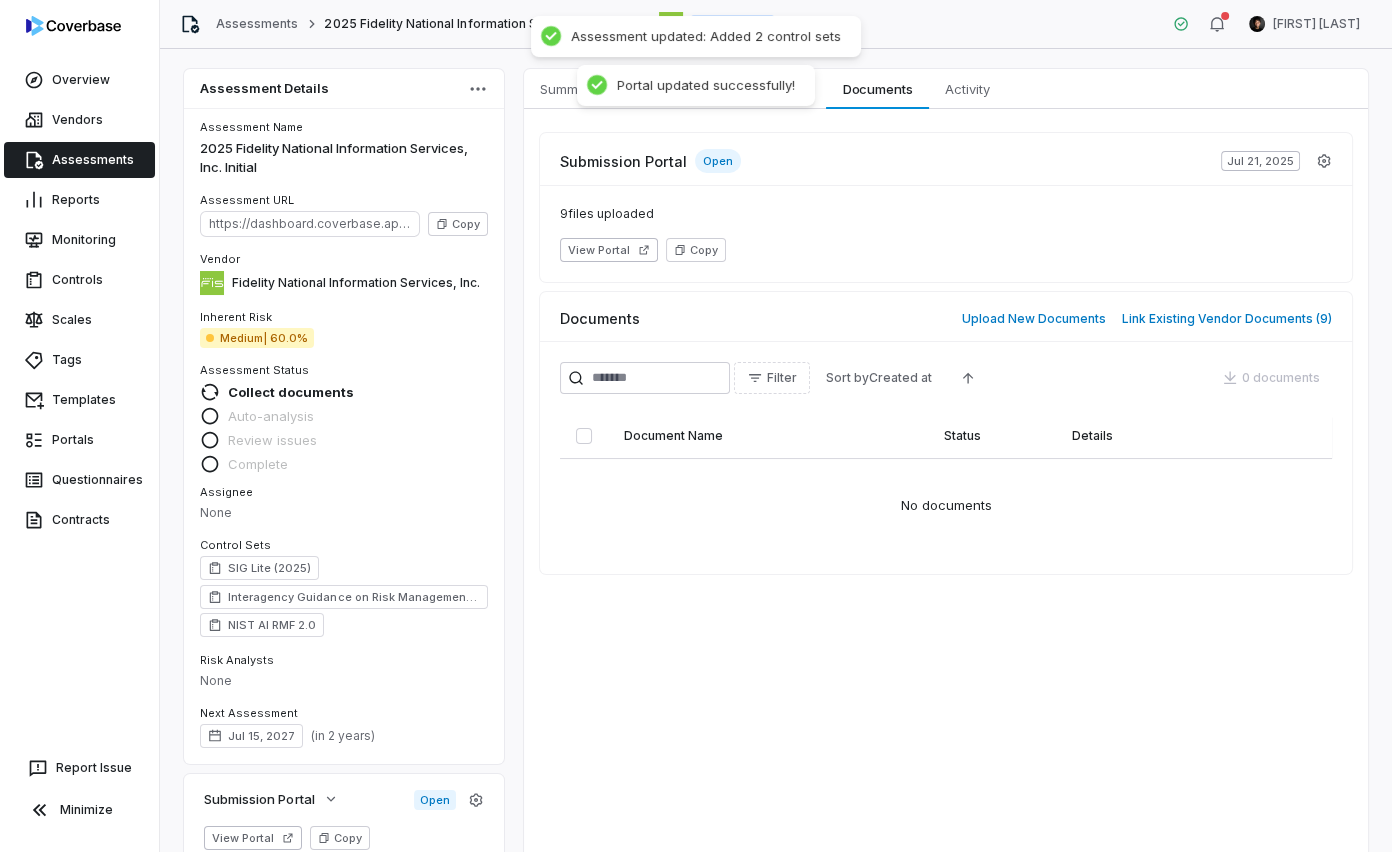 scroll, scrollTop: 70, scrollLeft: 0, axis: vertical 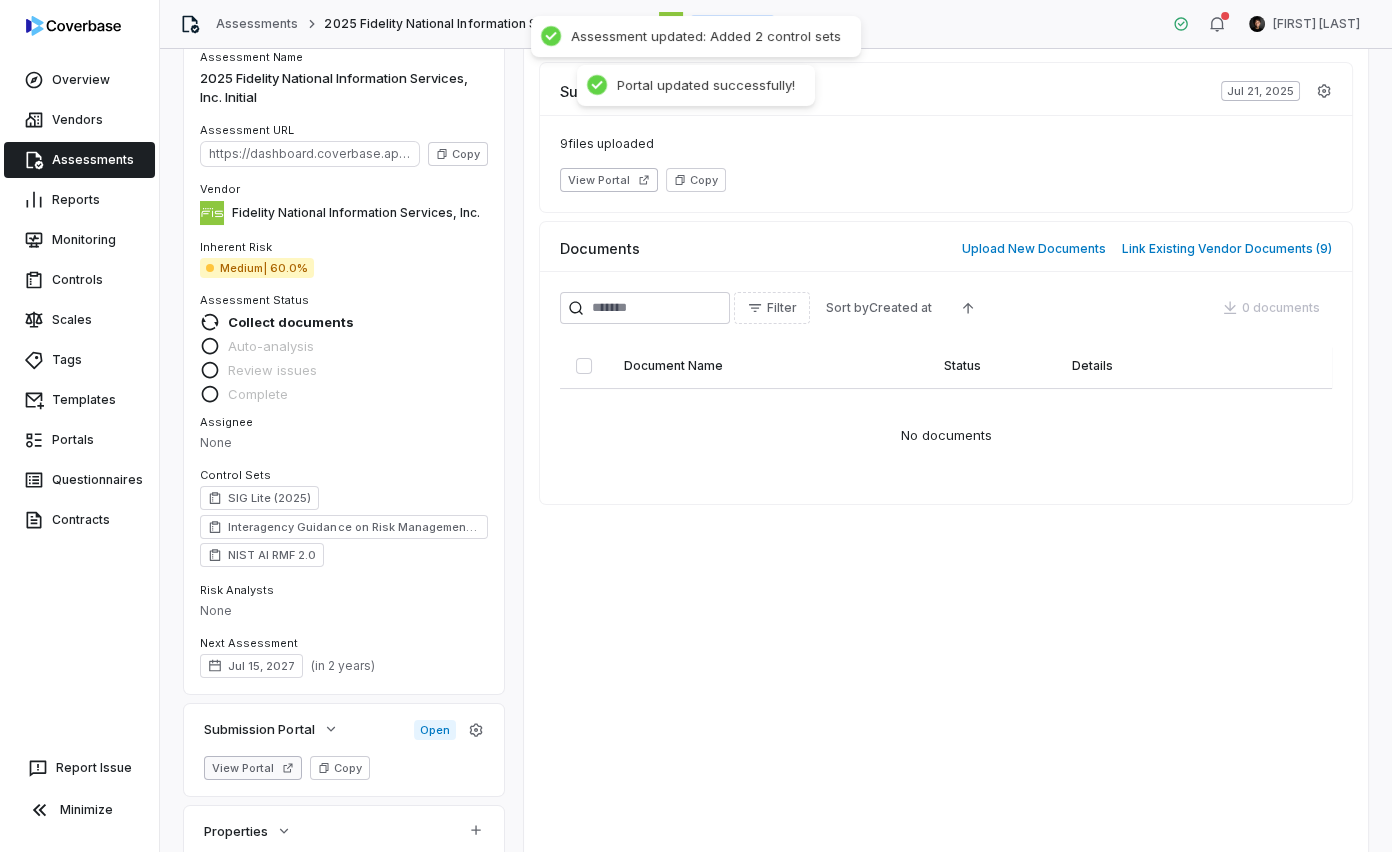 click on "View Portal" at bounding box center (253, 768) 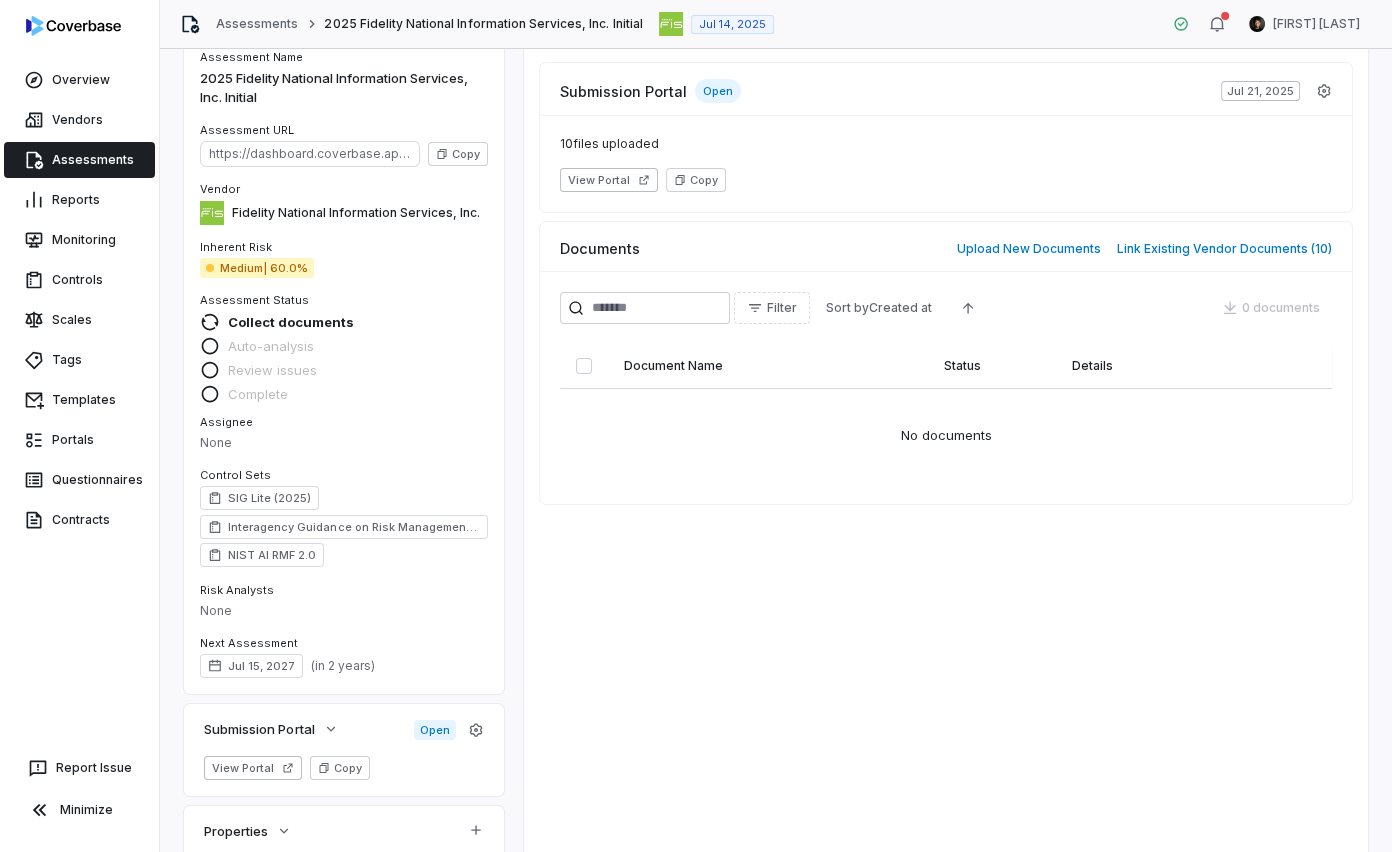 click on "Assessments" at bounding box center (79, 160) 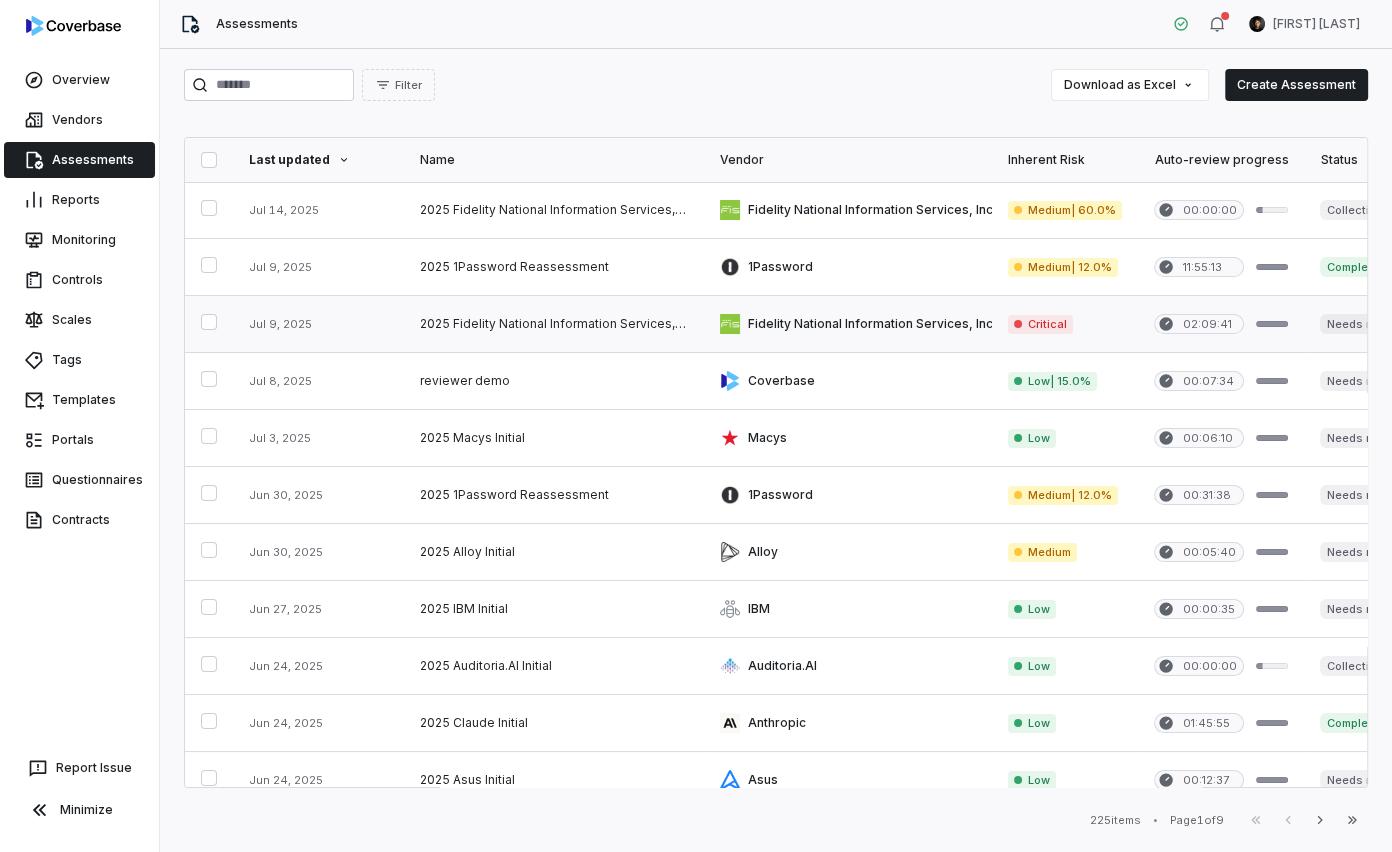 click at bounding box center (554, 324) 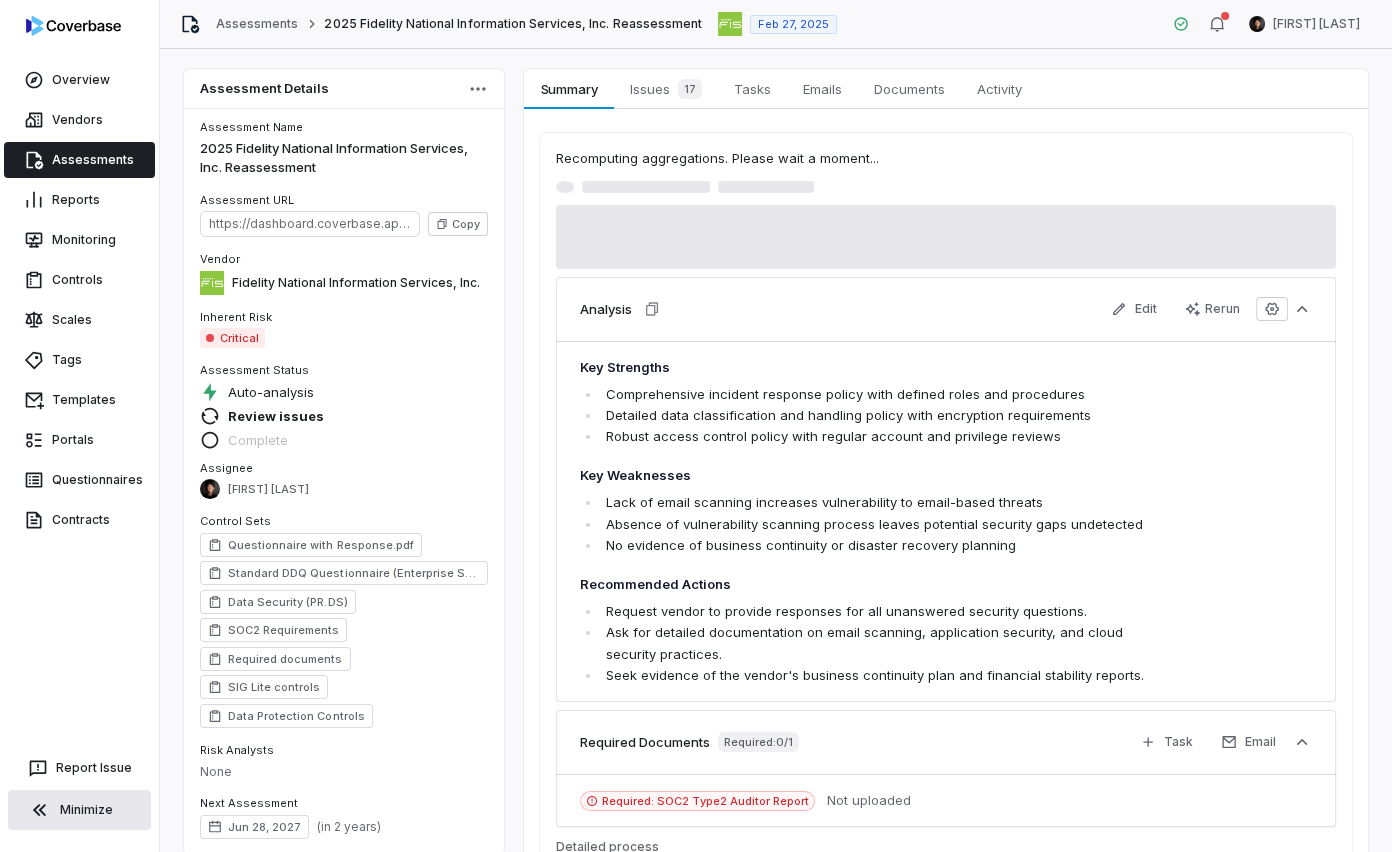 click on "Minimize" at bounding box center [79, 810] 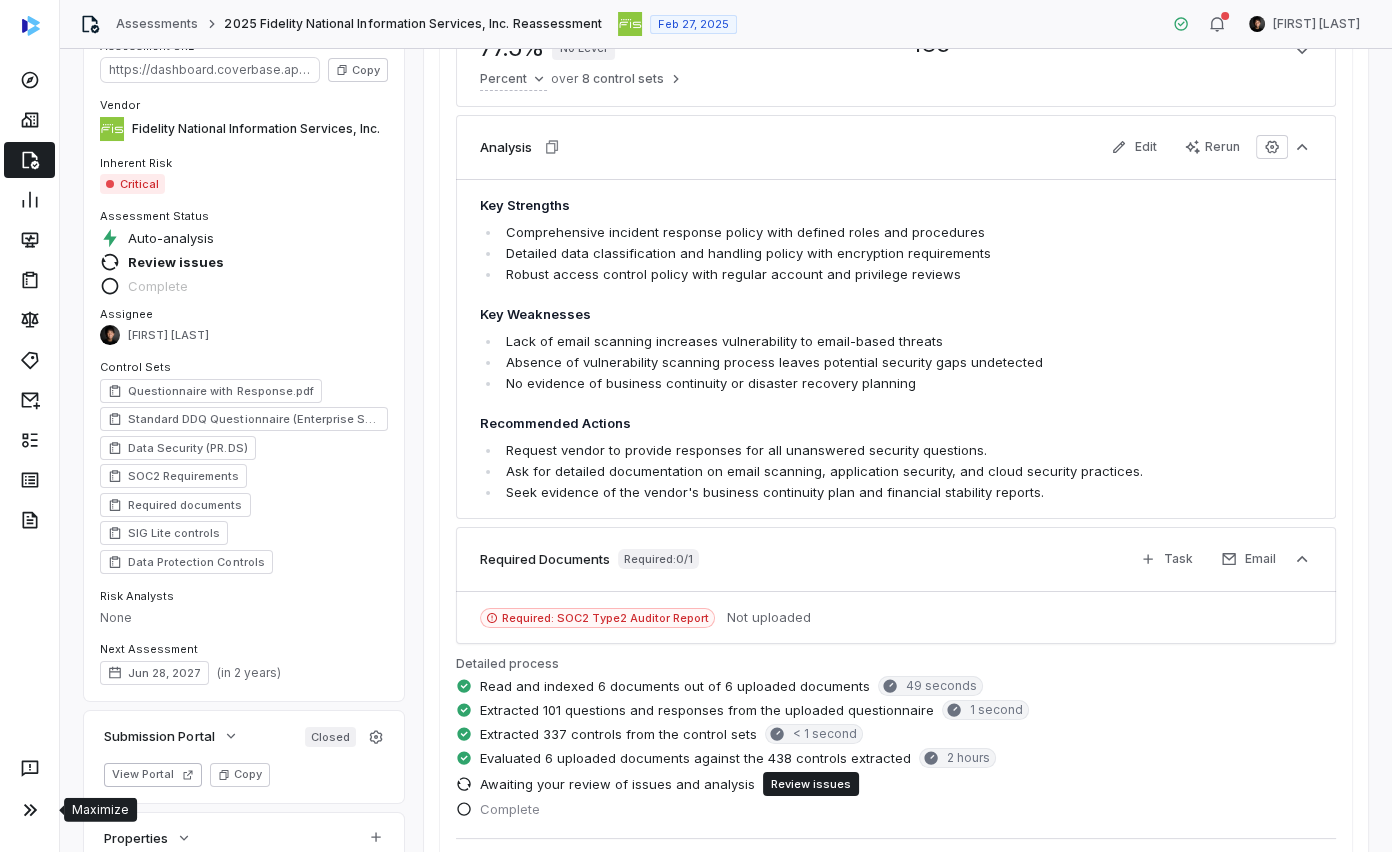 scroll, scrollTop: 245, scrollLeft: 0, axis: vertical 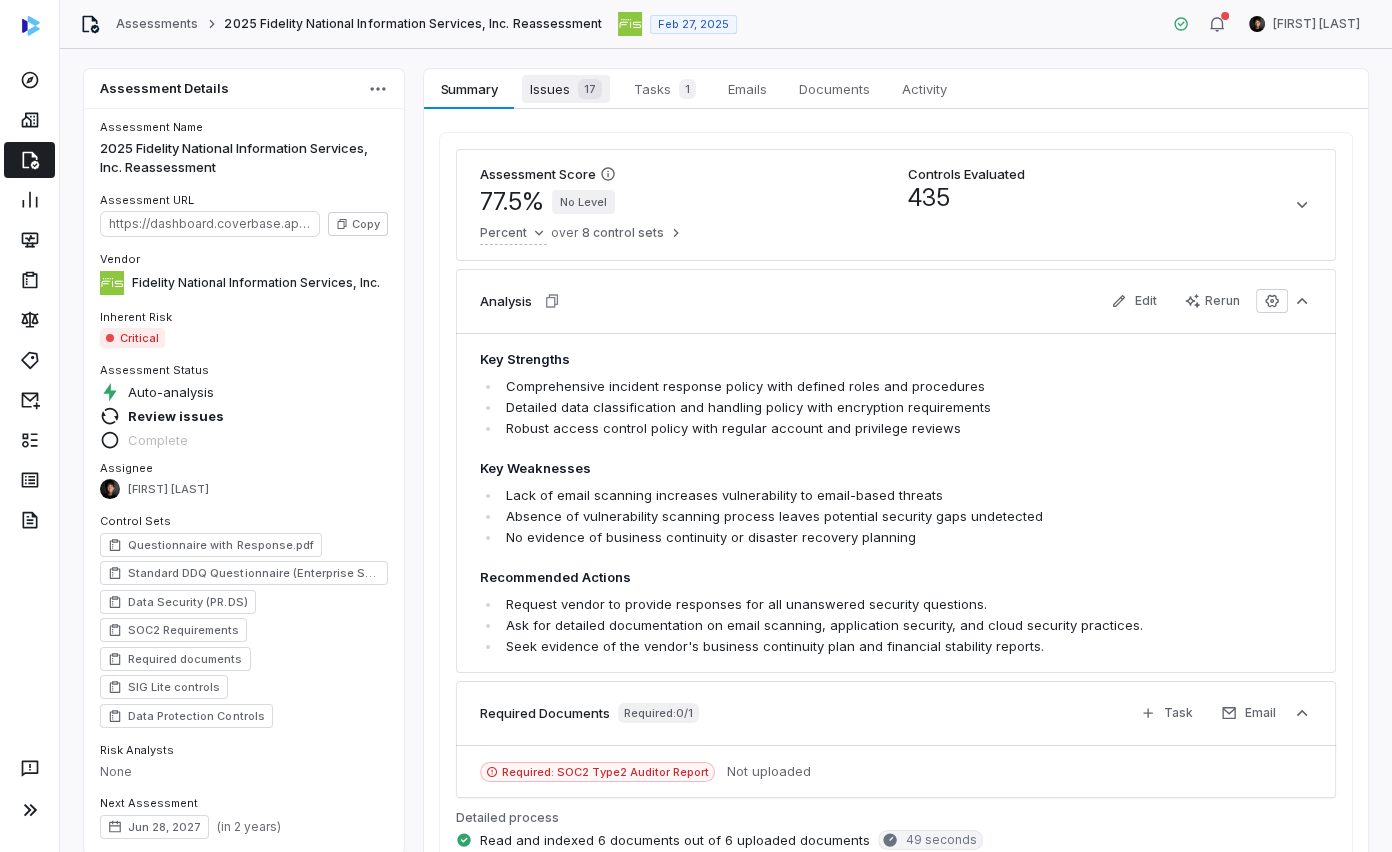 click on "Issues 17" at bounding box center (566, 89) 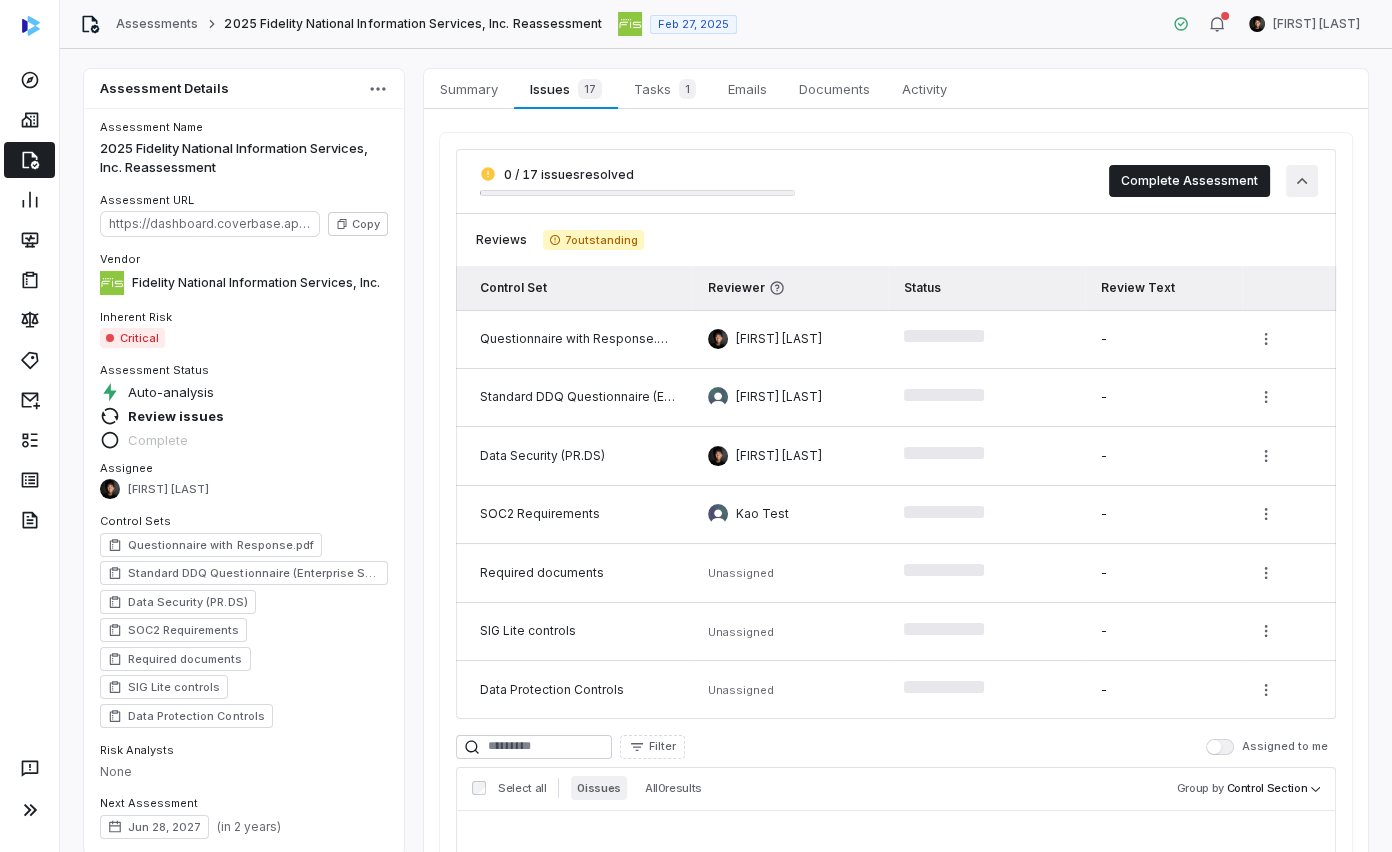 click at bounding box center [1302, 181] 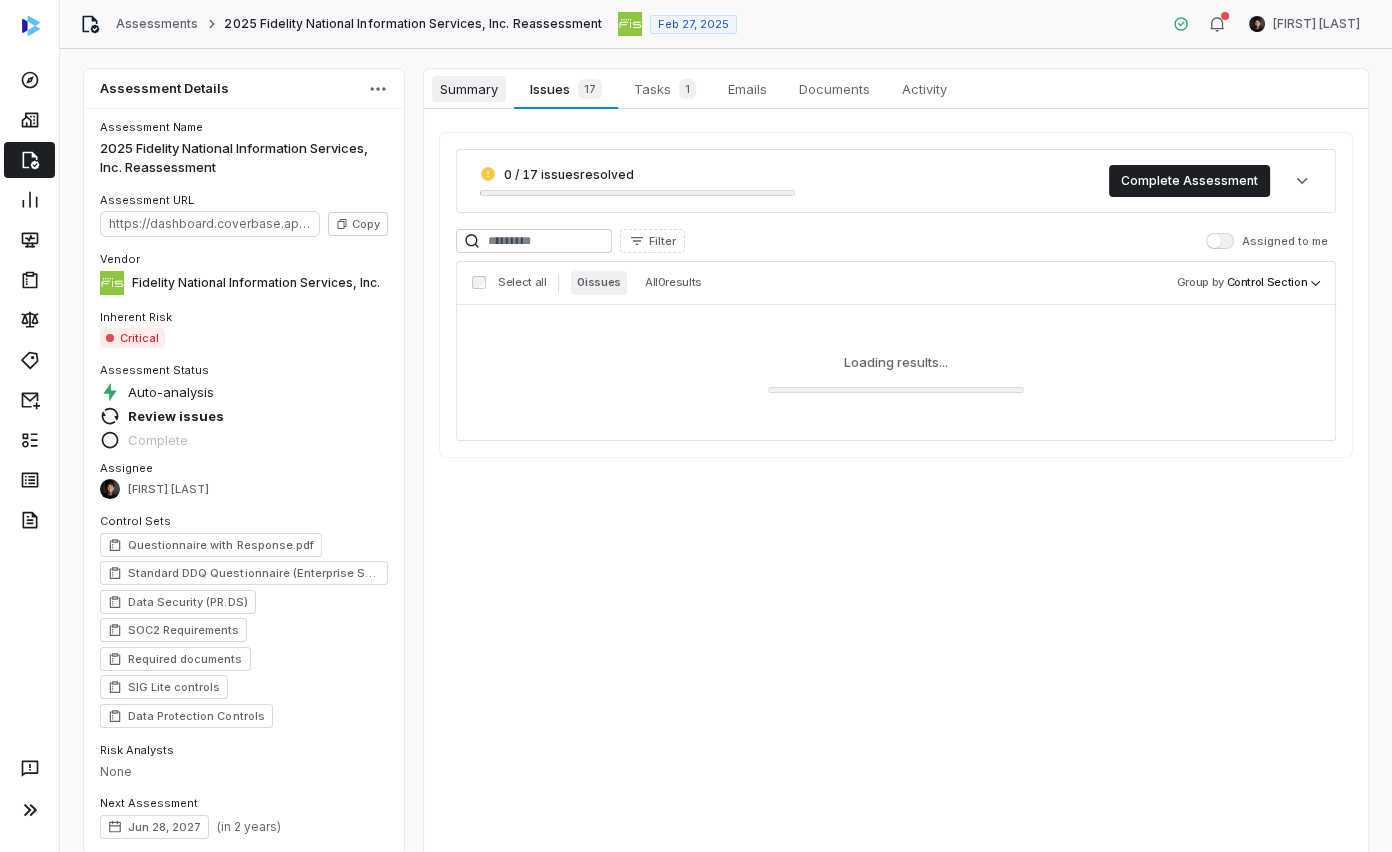 click on "Summary" at bounding box center (469, 89) 